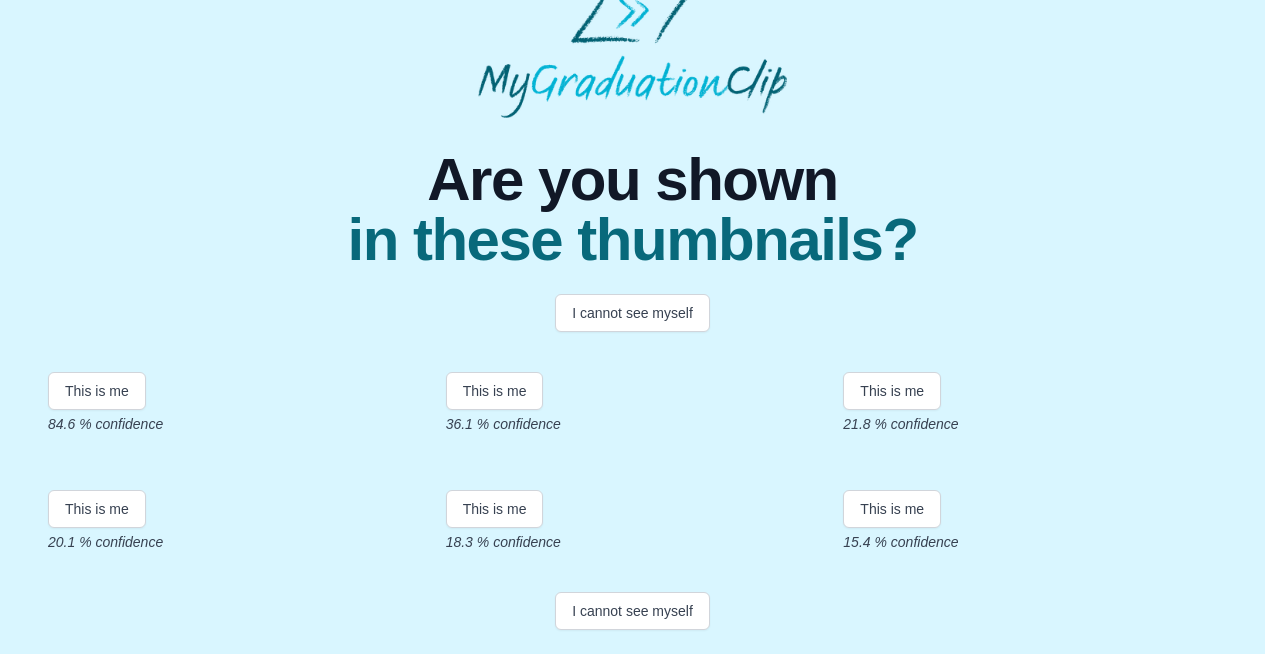 scroll, scrollTop: 125, scrollLeft: 0, axis: vertical 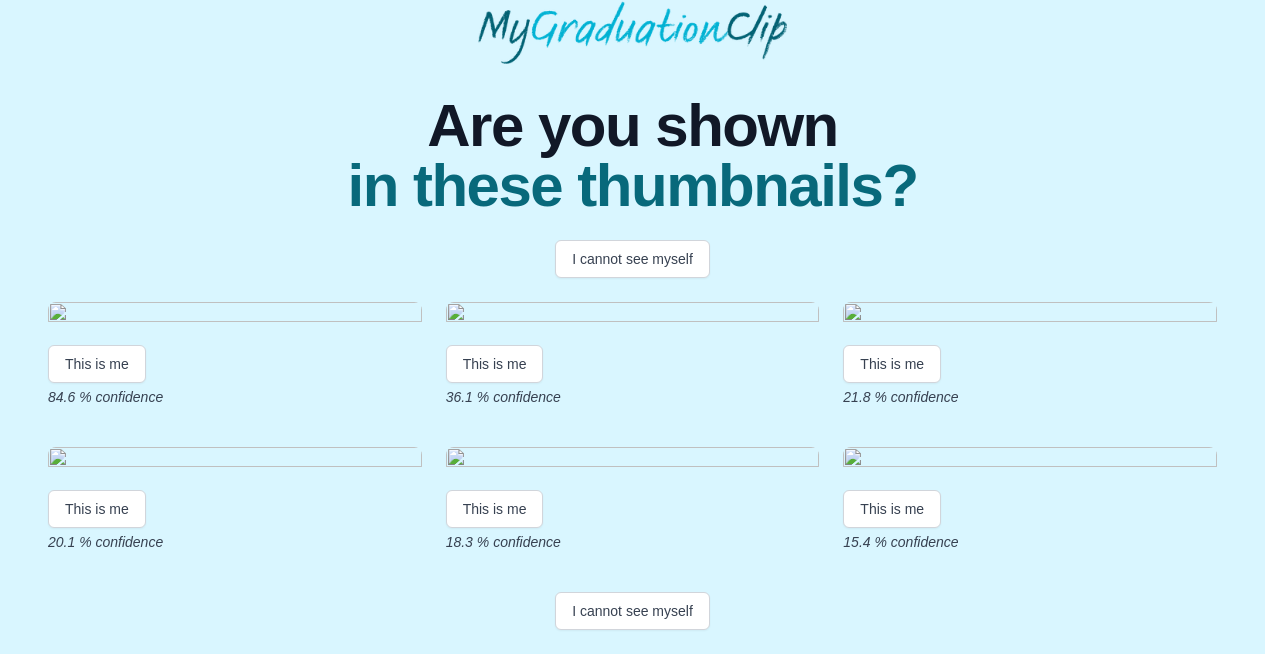 click at bounding box center (235, 315) 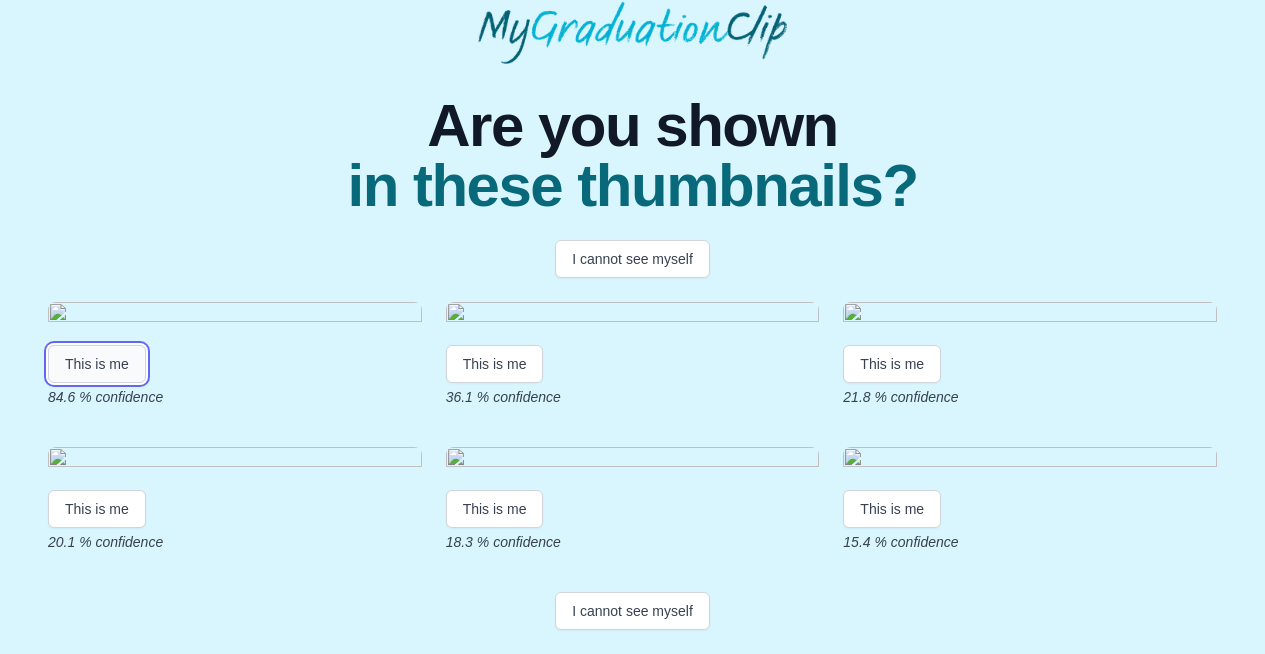 click on "This is me" at bounding box center [97, 364] 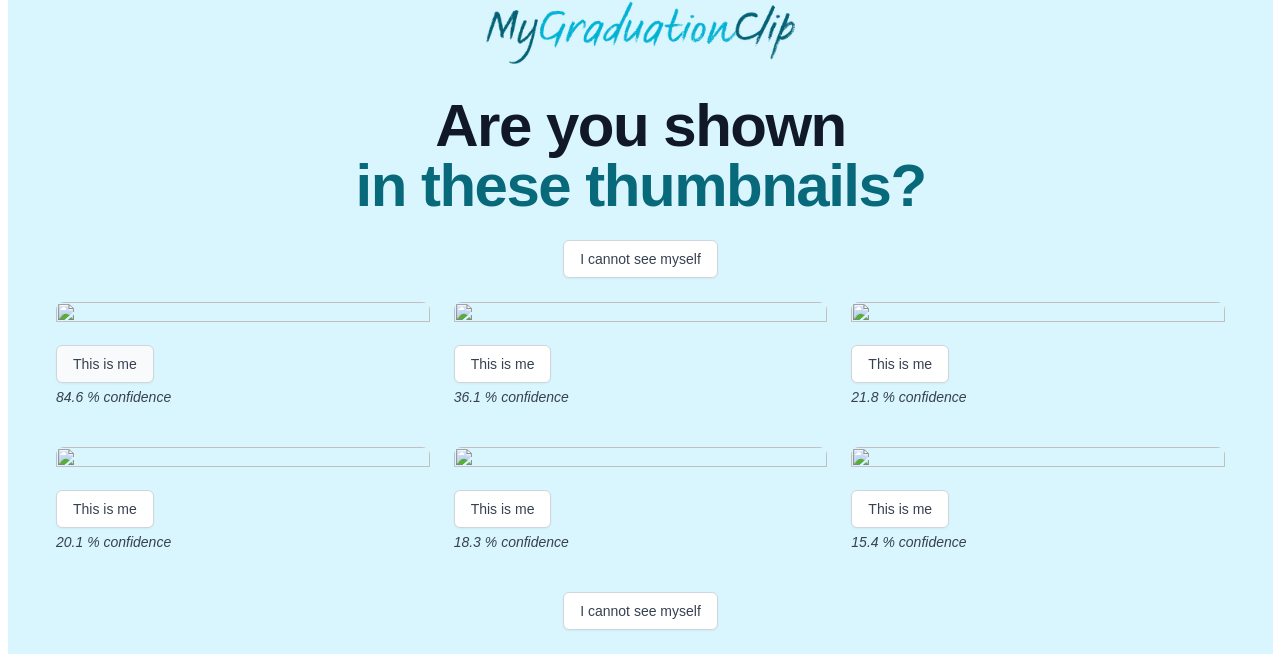 scroll, scrollTop: 0, scrollLeft: 0, axis: both 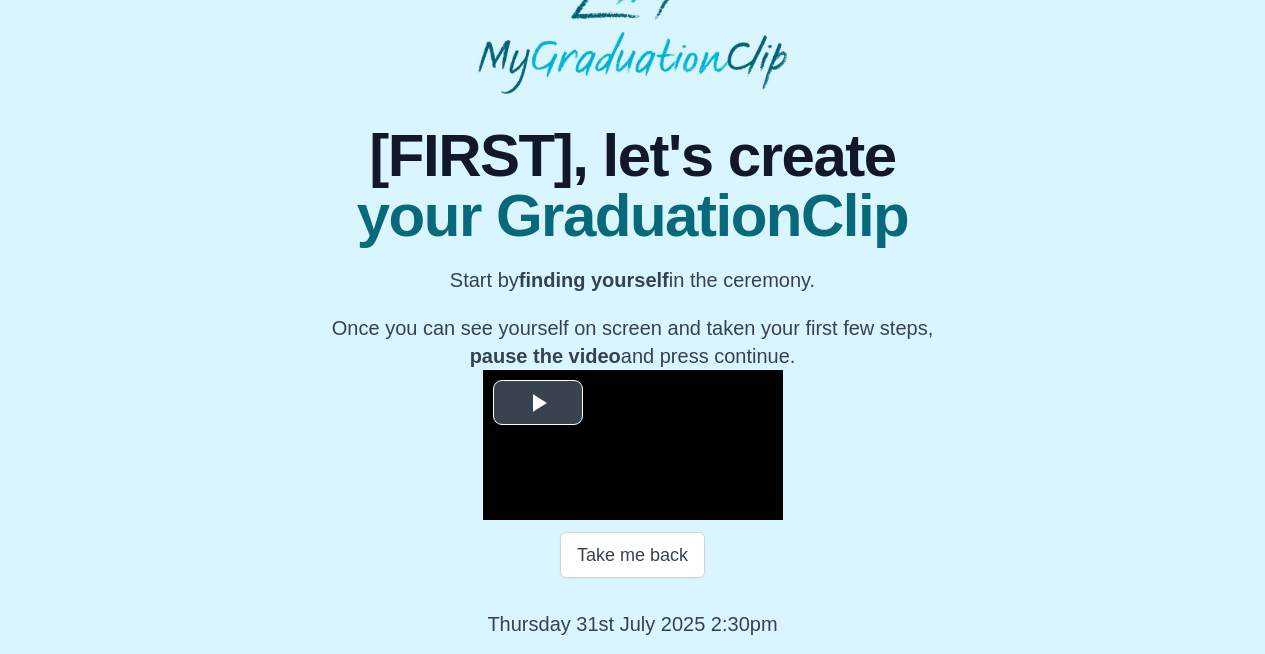 click at bounding box center (538, 403) 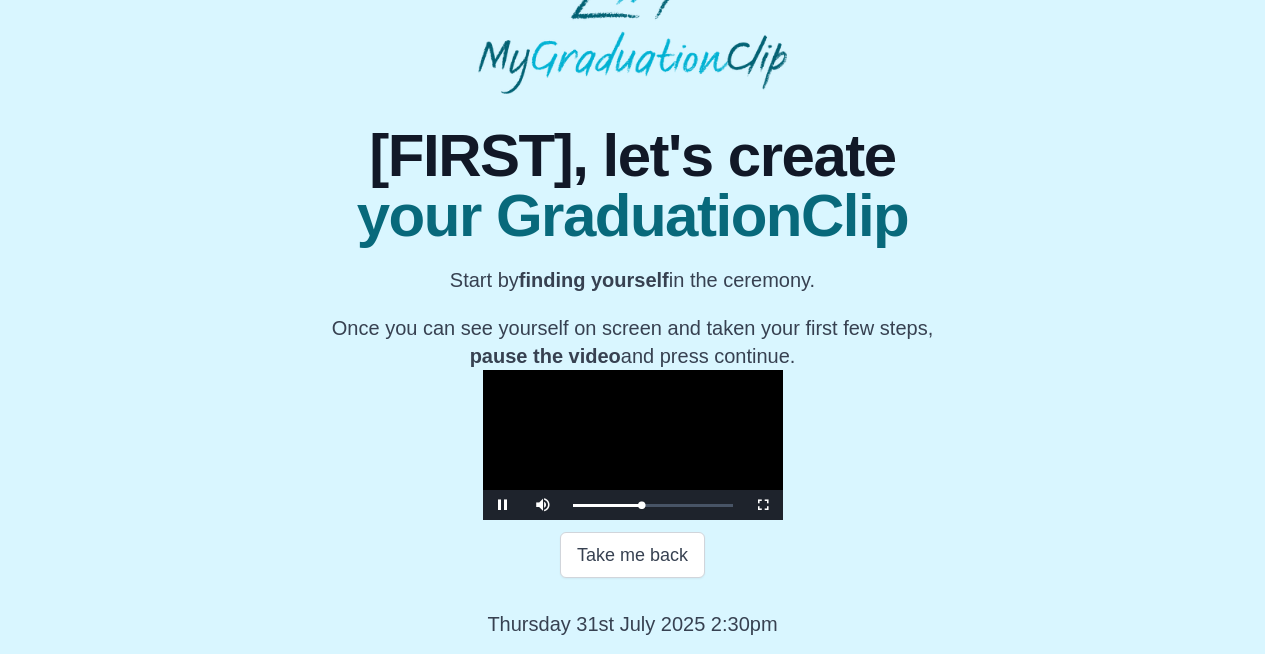 scroll, scrollTop: 231, scrollLeft: 0, axis: vertical 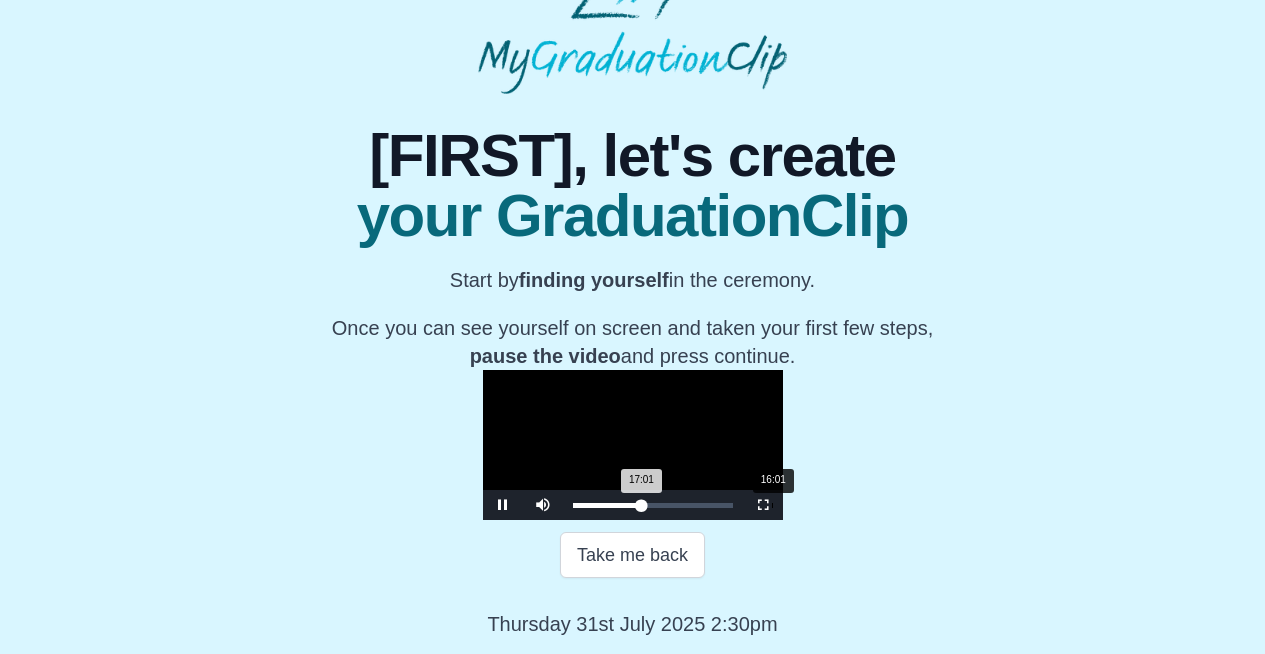 click on "16:01" at bounding box center [772, 505] 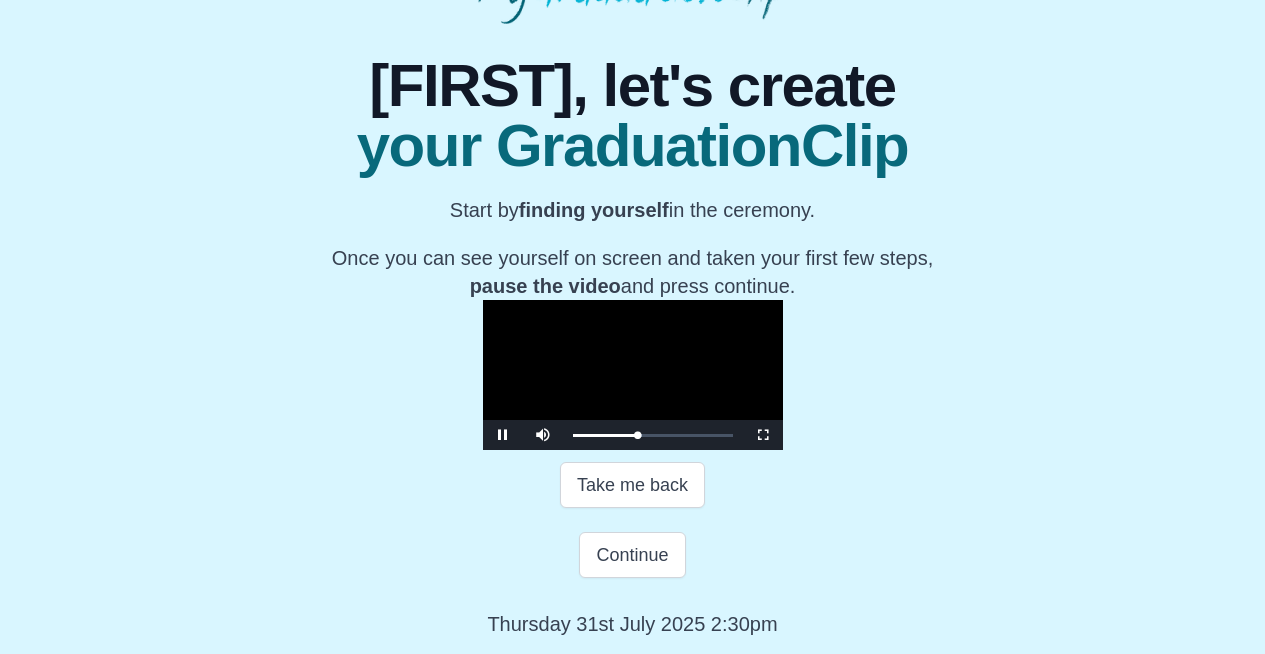 scroll, scrollTop: 392, scrollLeft: 0, axis: vertical 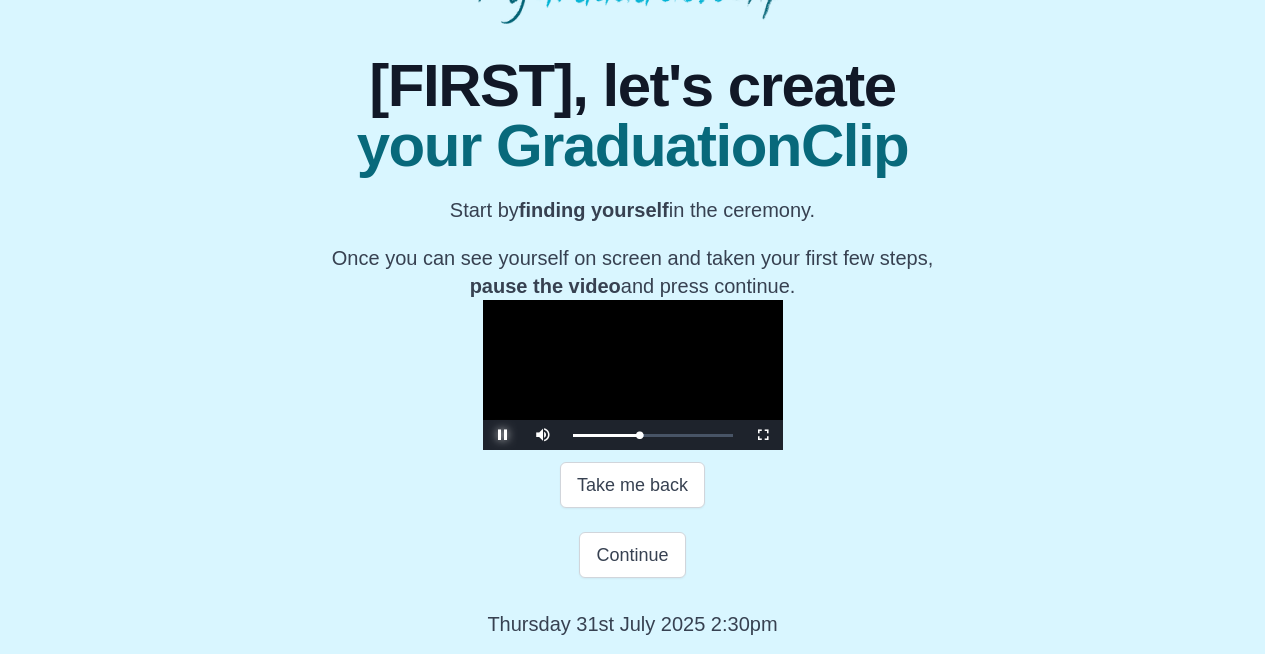 click at bounding box center (503, 435) 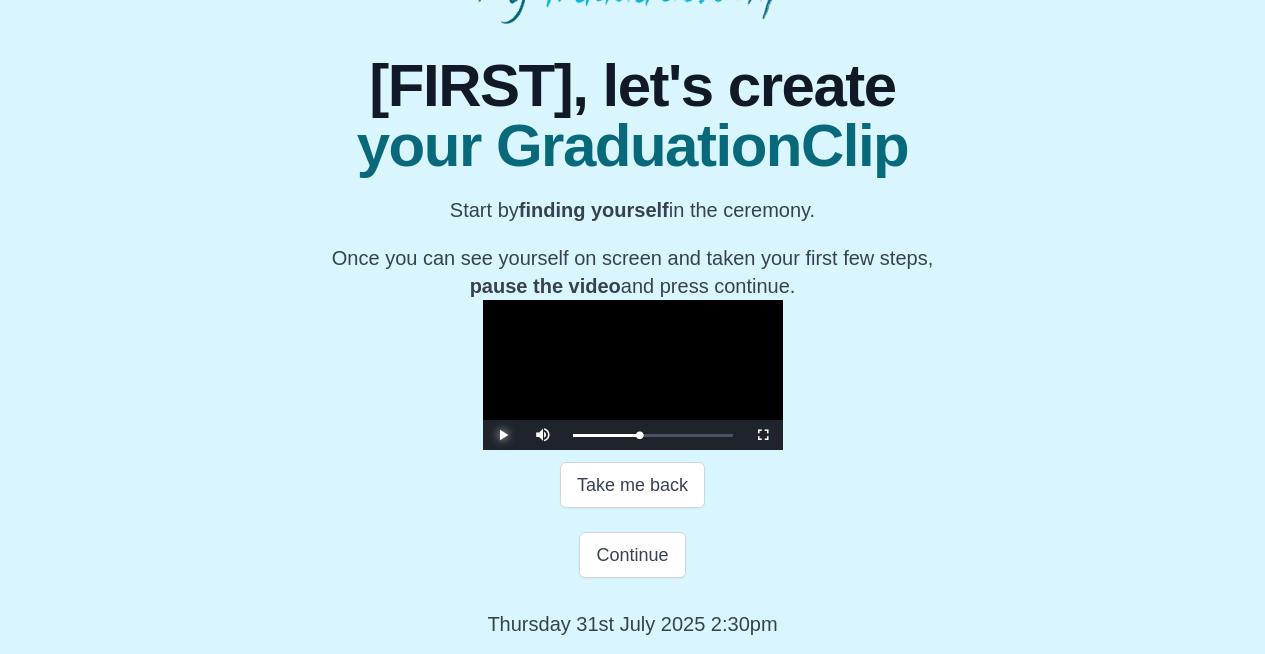 click at bounding box center (503, 435) 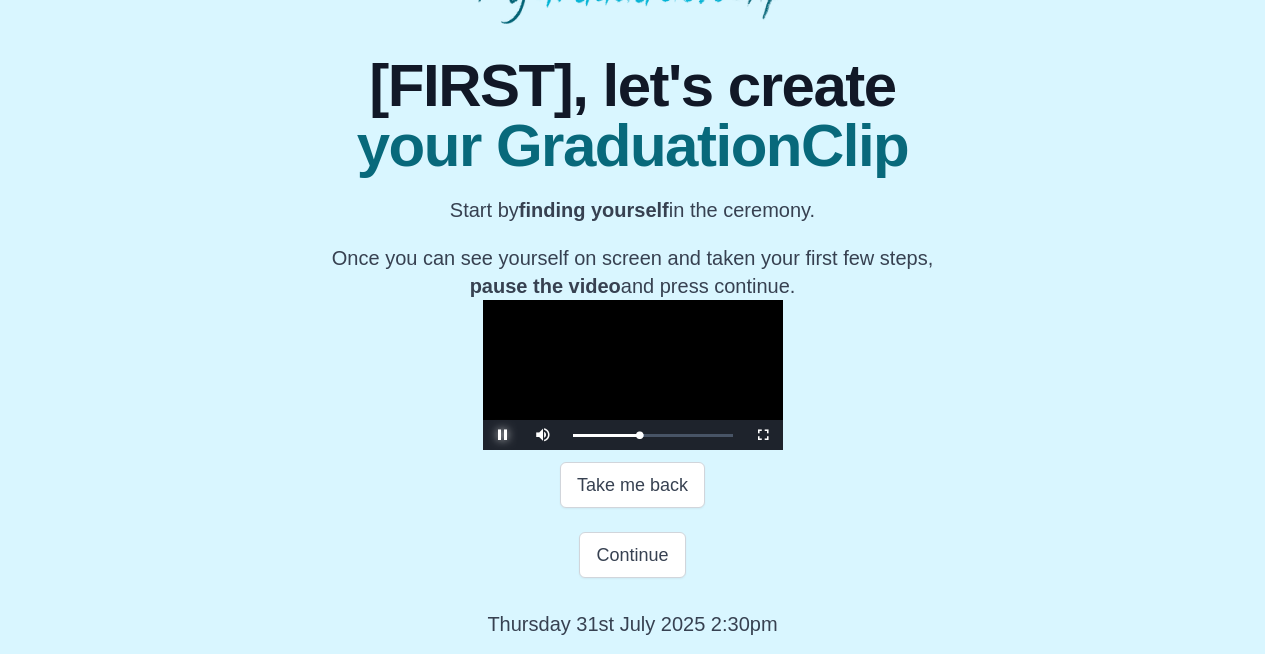 click at bounding box center (503, 435) 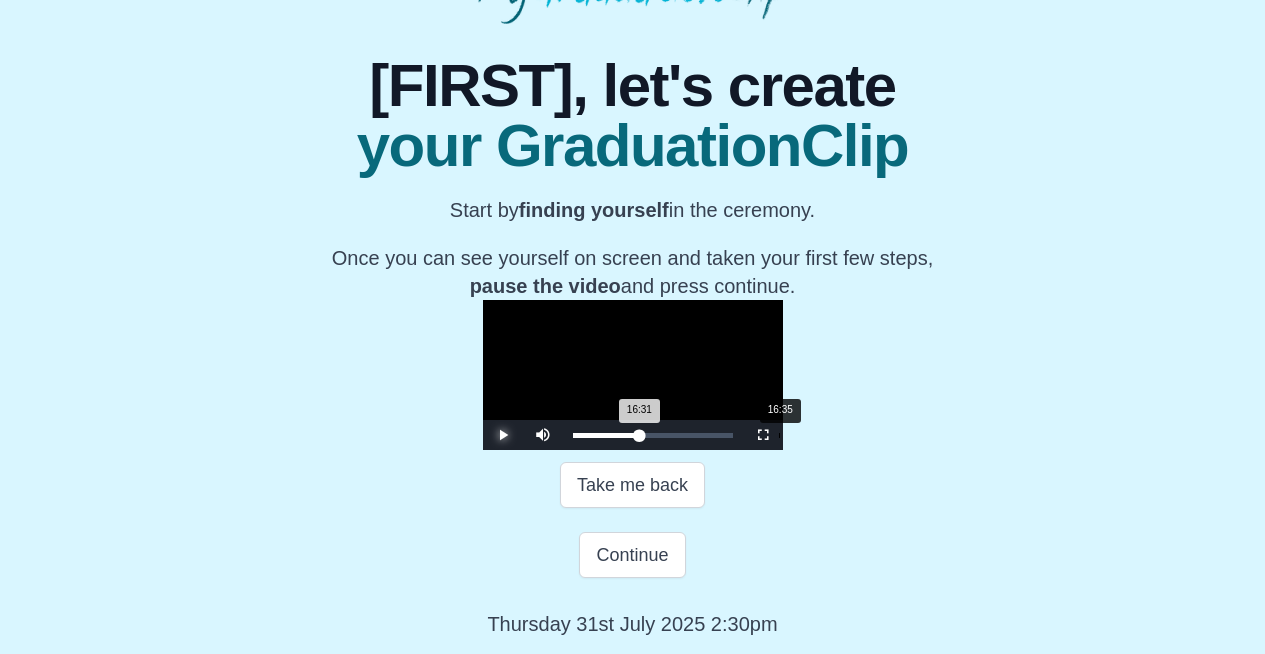 click on "16:31 Progress : 0%" at bounding box center [606, 435] 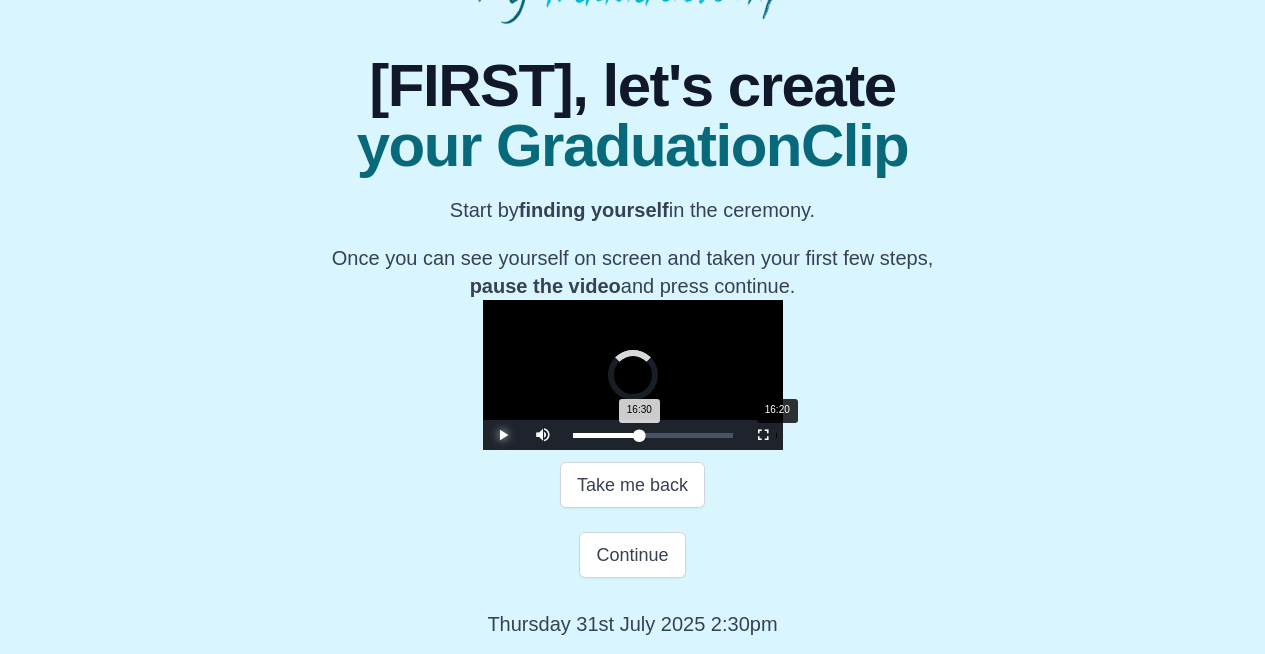 click on "16:30 Progress : 0%" at bounding box center [606, 435] 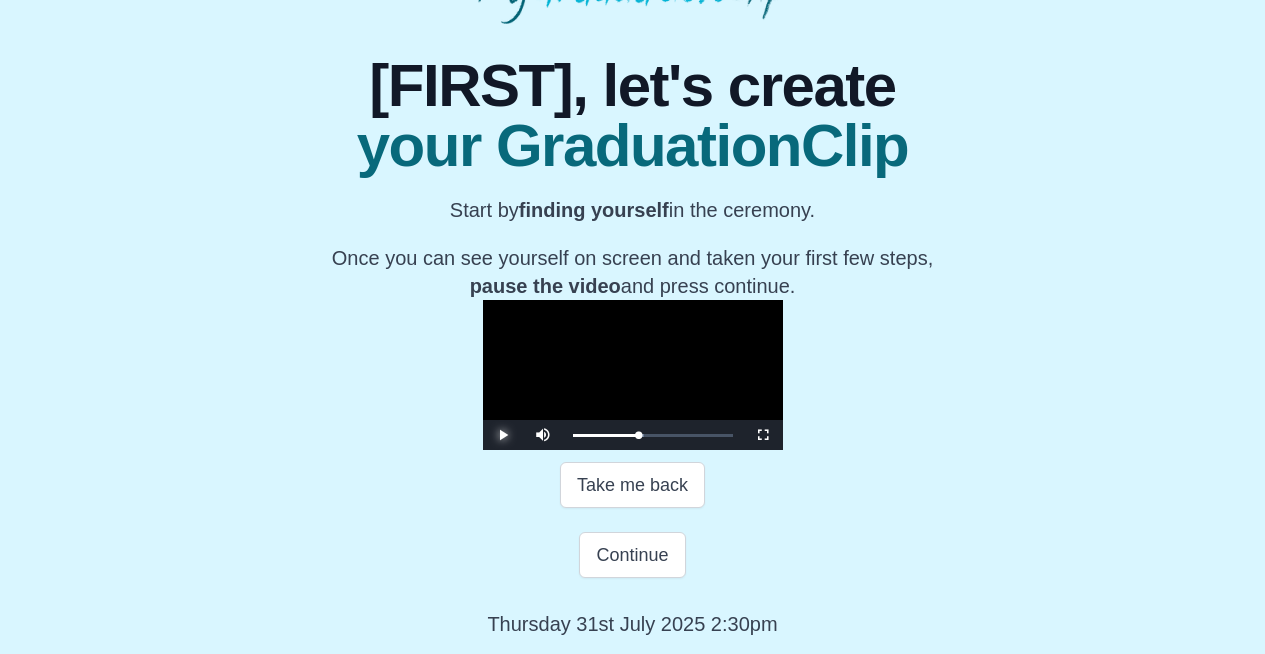 click at bounding box center [503, 435] 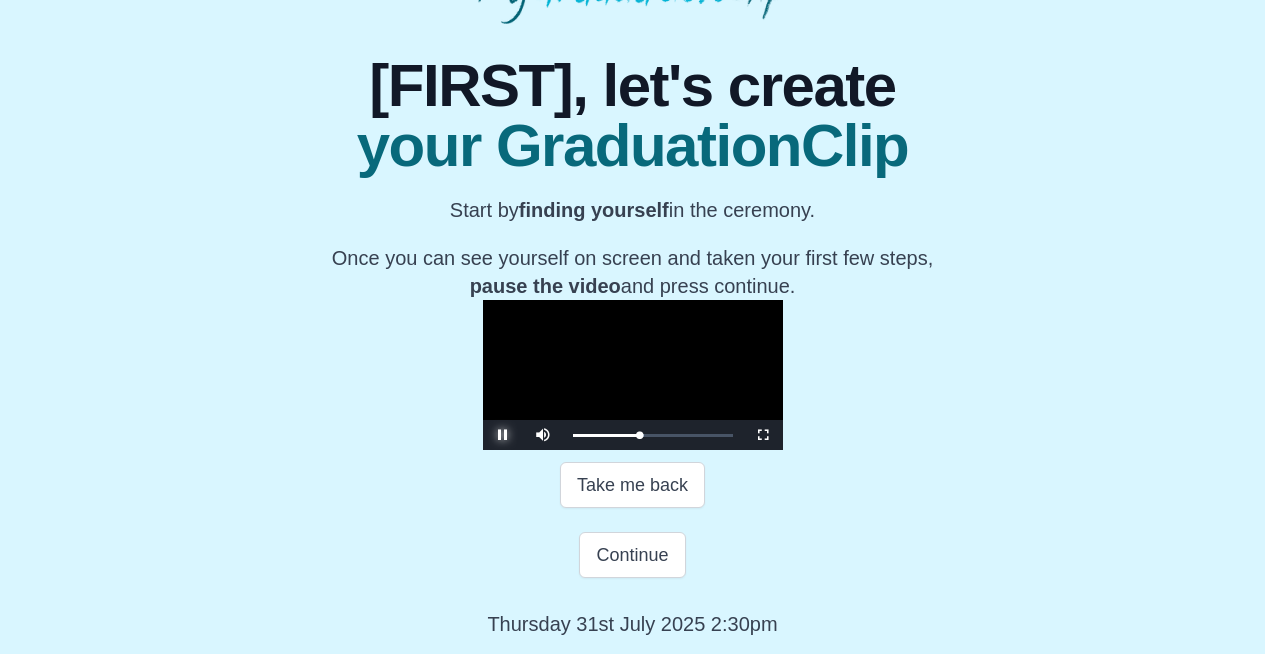 click at bounding box center (503, 435) 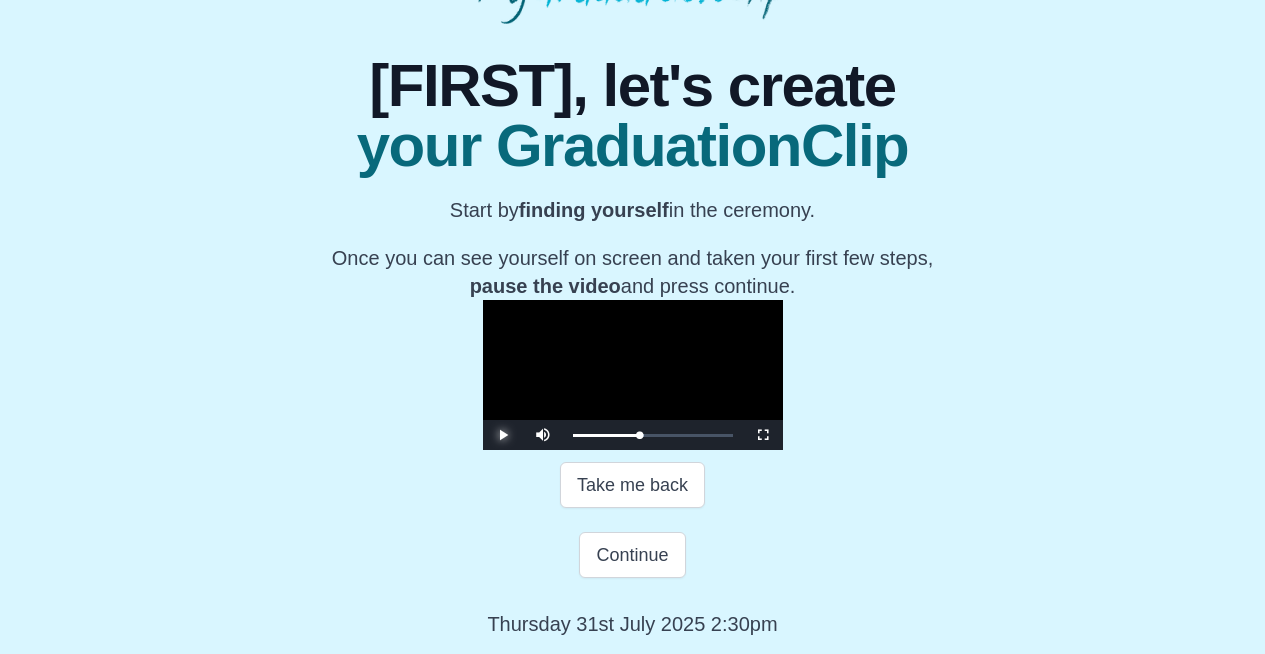 click at bounding box center [503, 435] 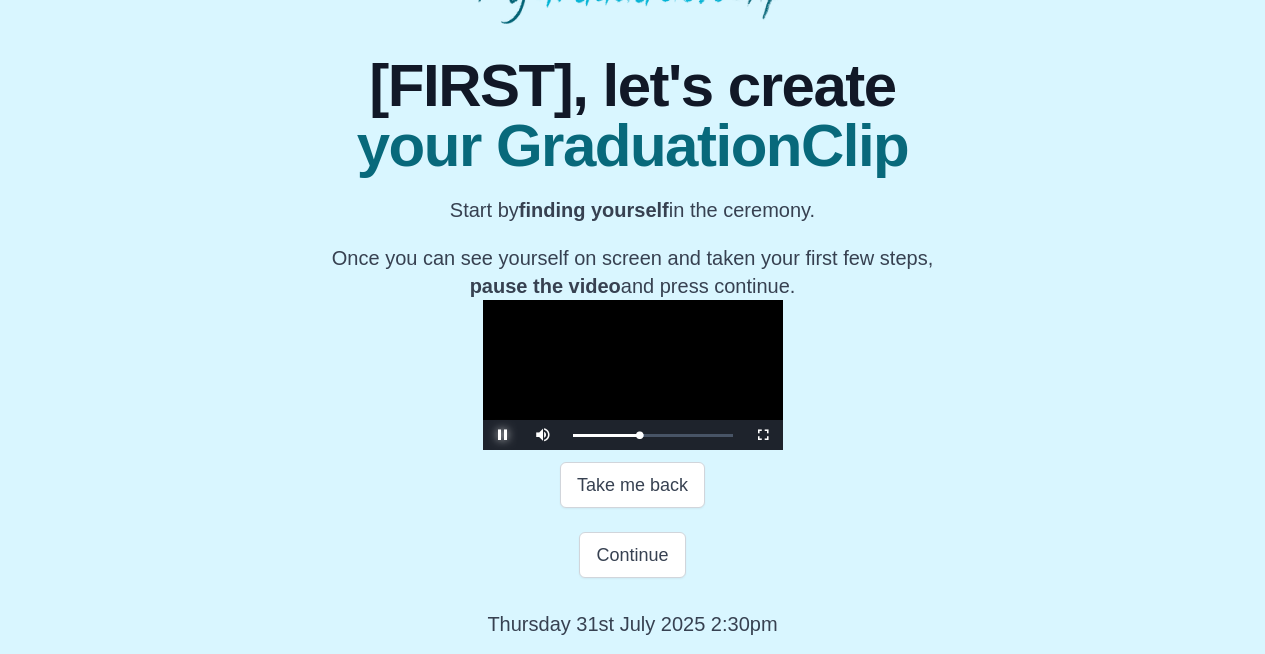 click at bounding box center (503, 435) 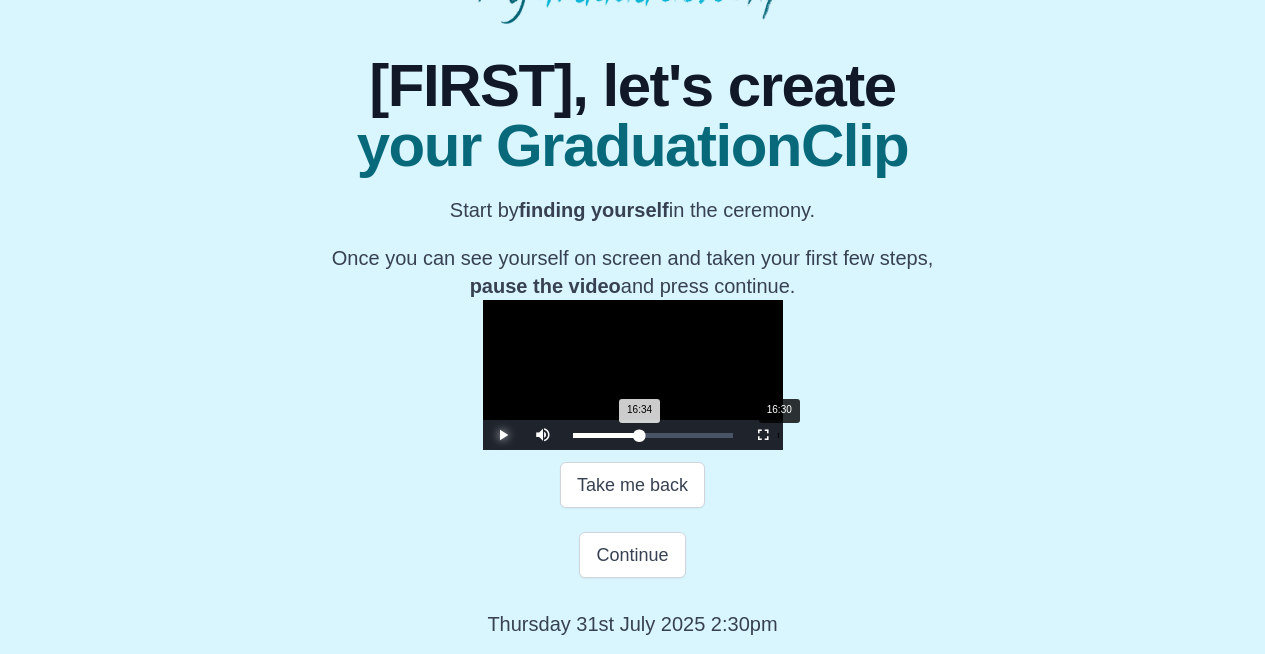 click on "16:34 Progress : 0%" at bounding box center (606, 435) 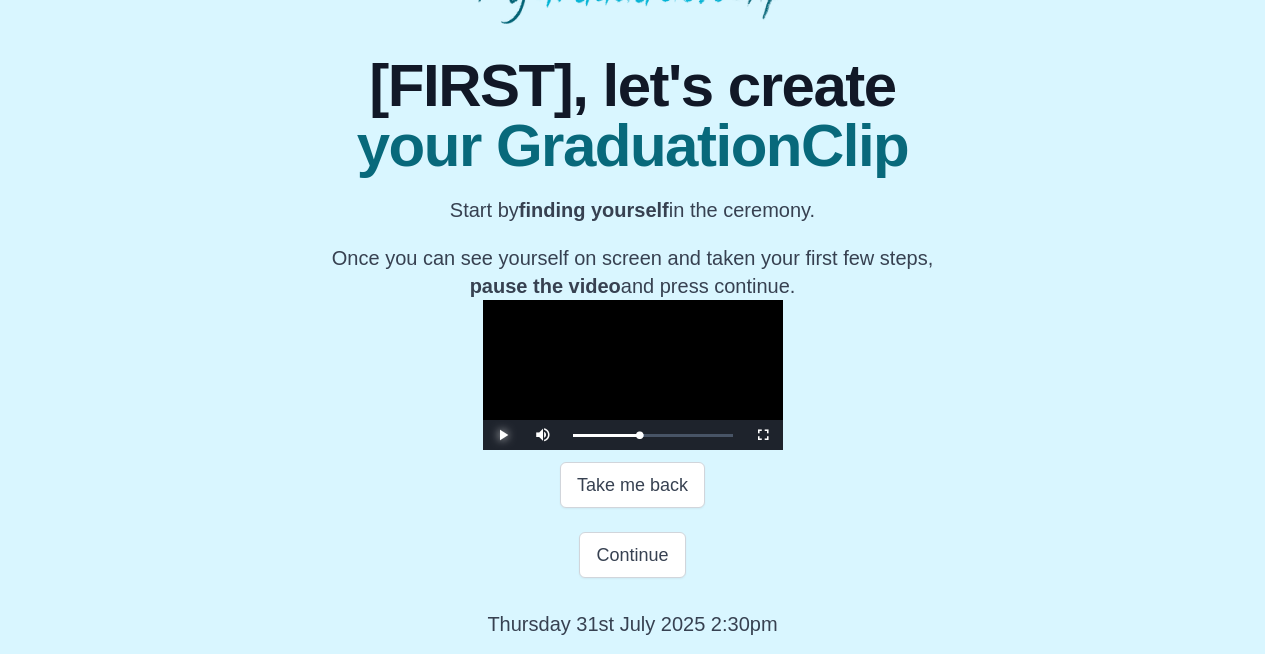 click at bounding box center [503, 435] 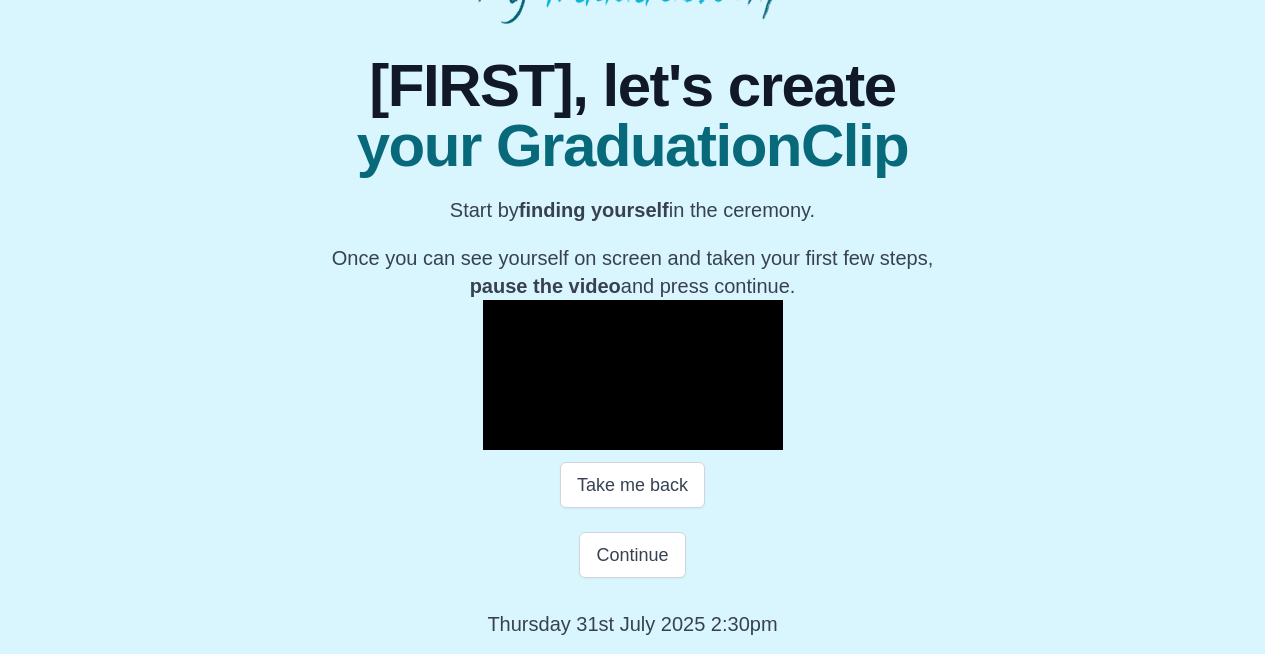 click at bounding box center [503, 435] 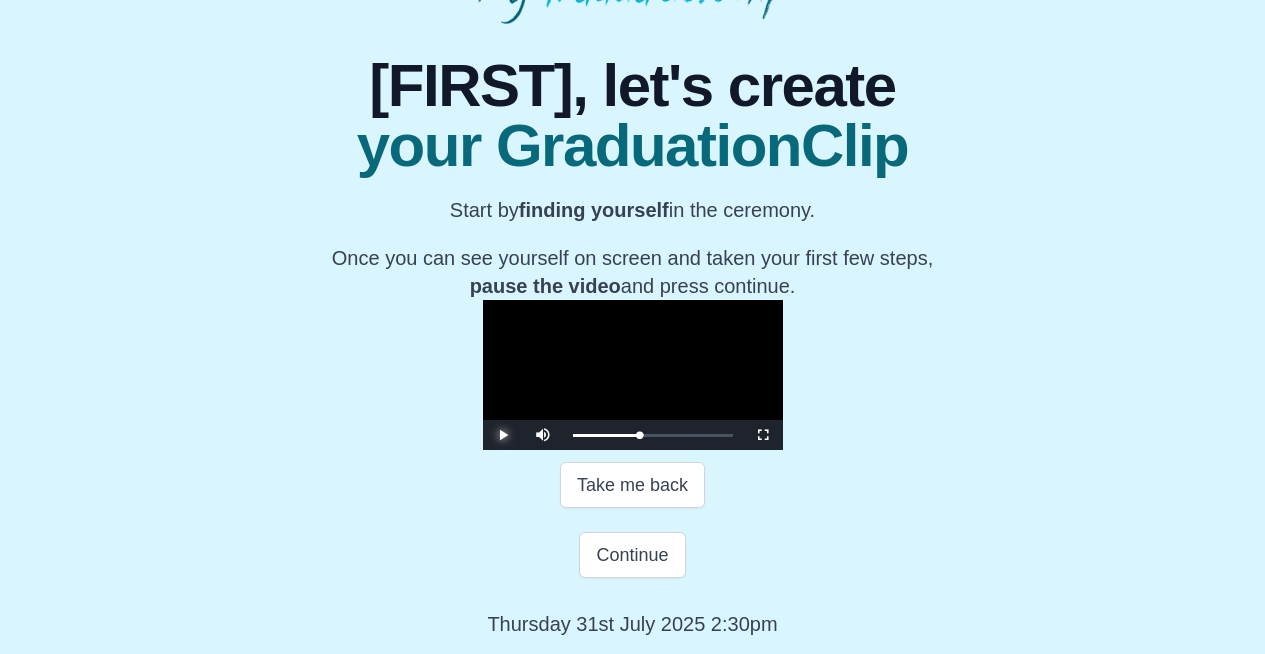 click at bounding box center (503, 435) 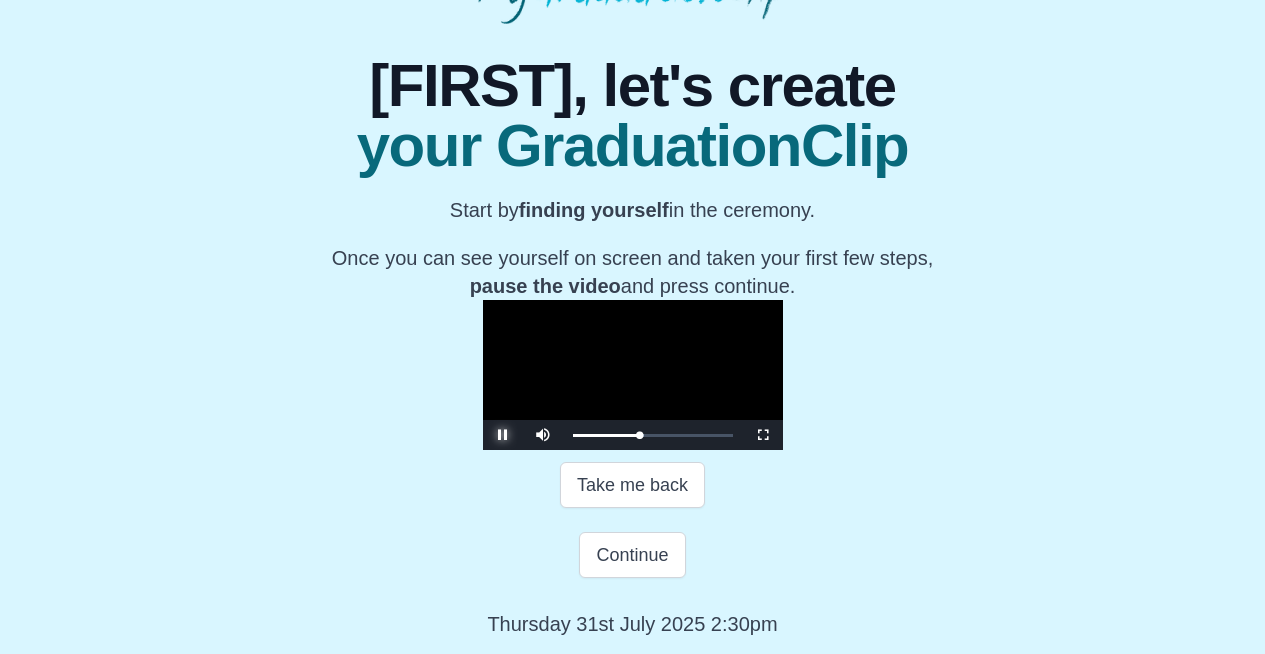 click at bounding box center (503, 435) 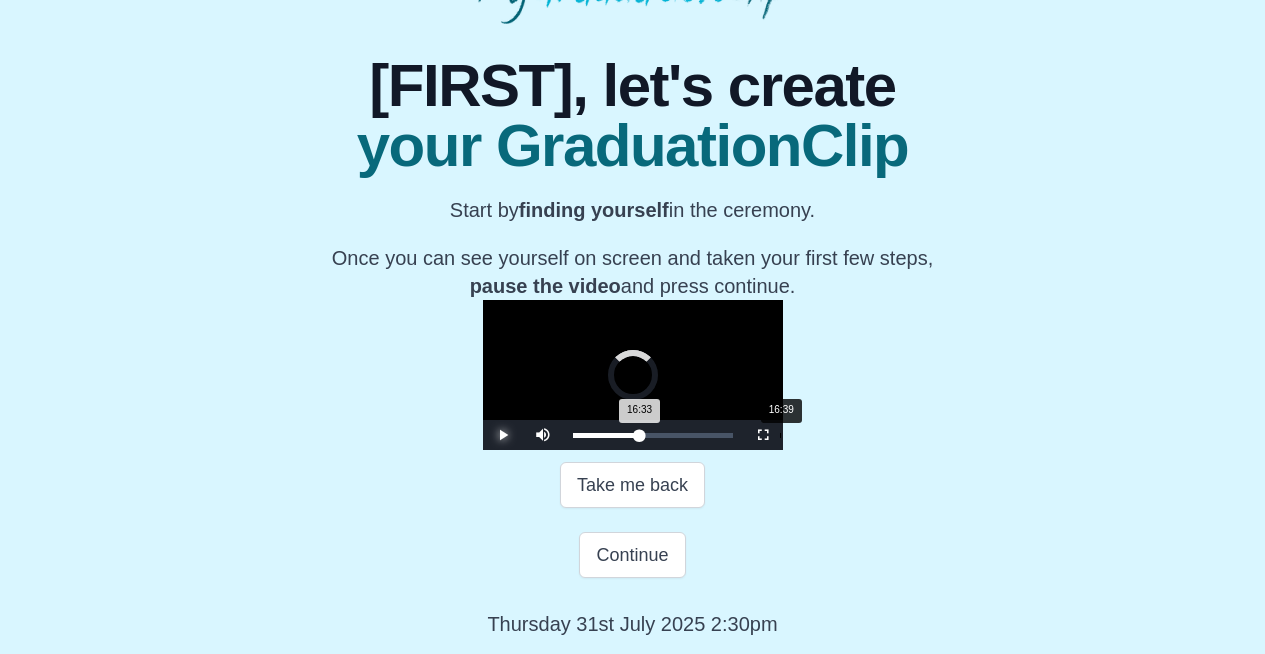 click on "16:33 Progress : 0%" at bounding box center [606, 435] 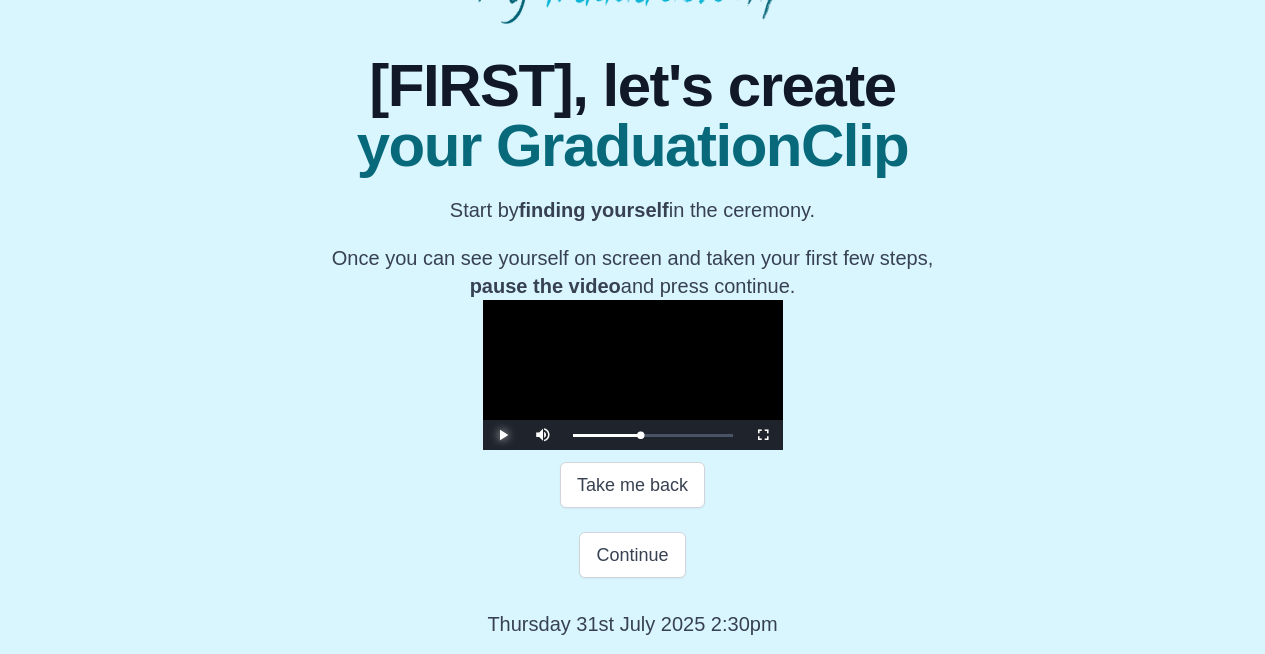 click at bounding box center (503, 435) 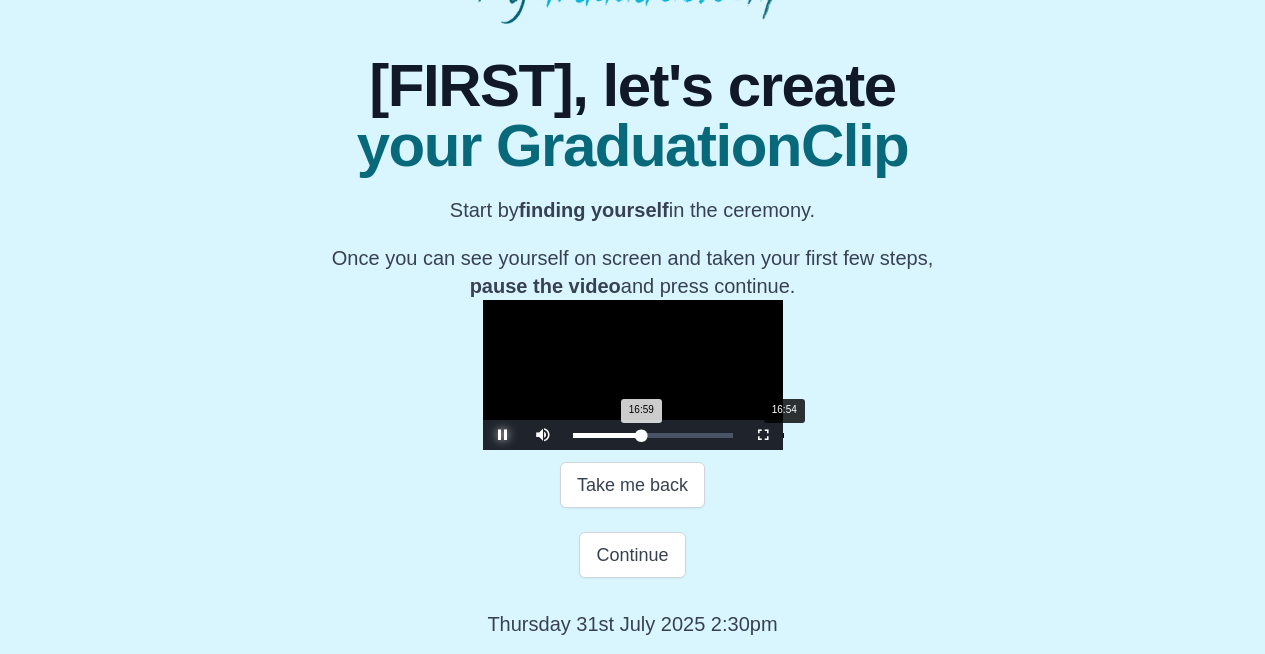 click on "16:59 Progress : 0%" at bounding box center [607, 435] 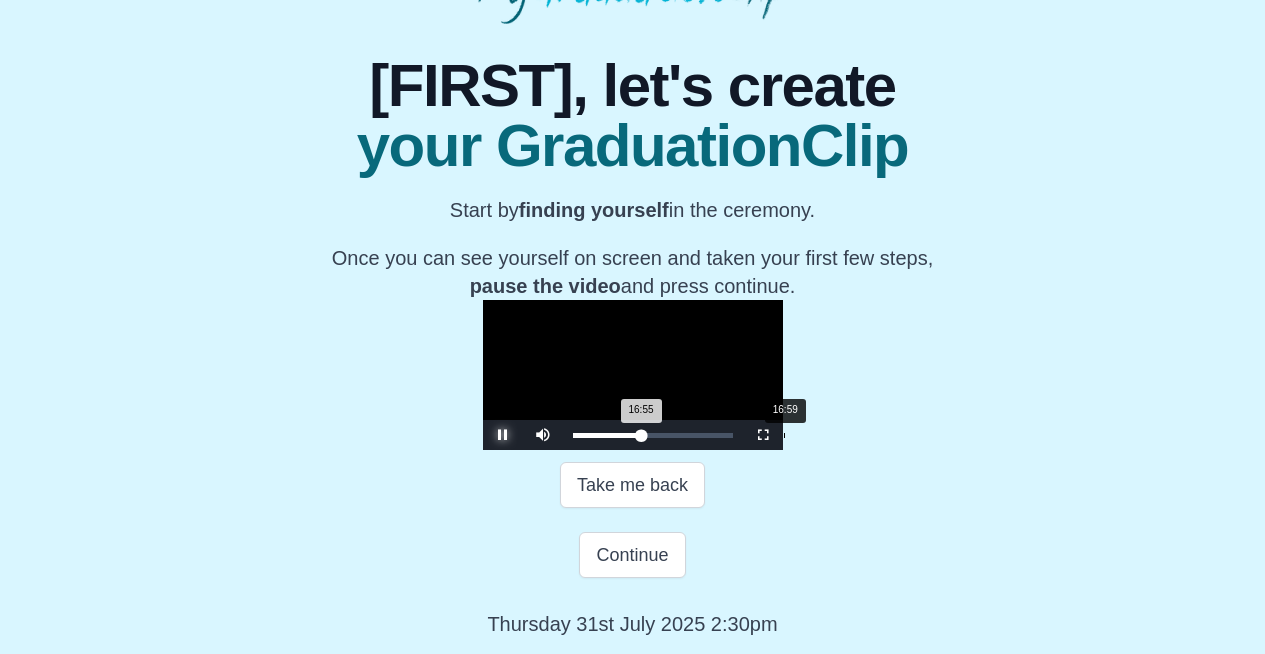 click on "16:55 Progress : 0%" at bounding box center [607, 435] 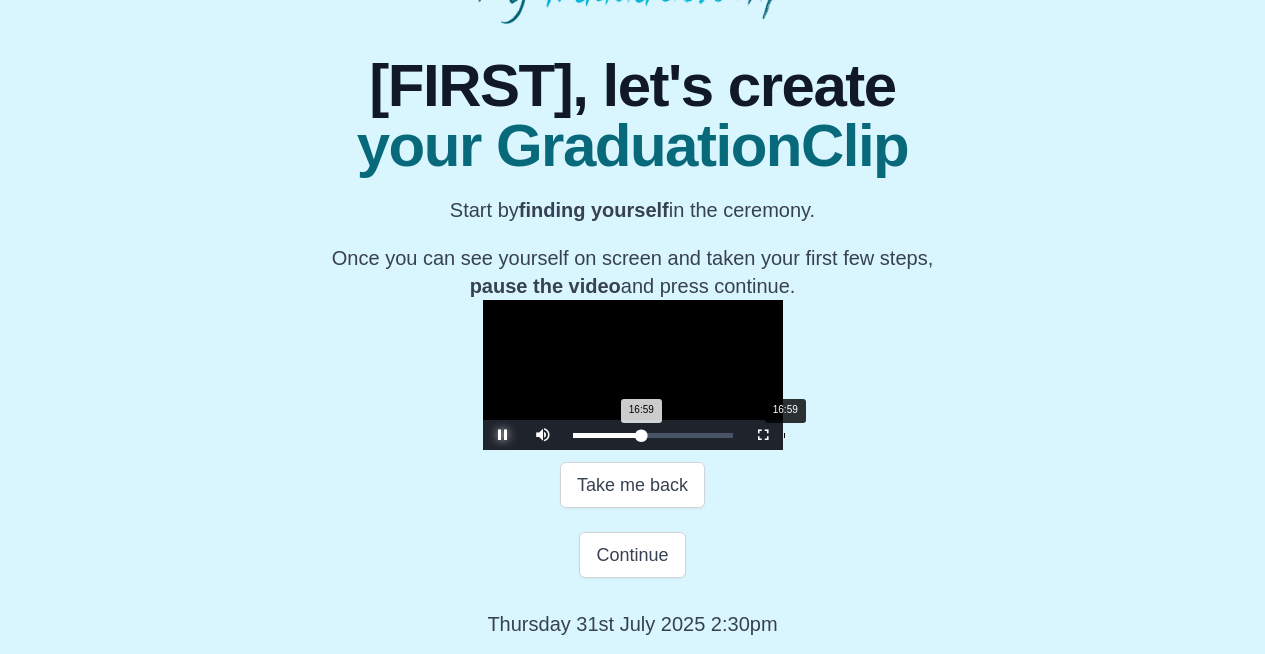 click on "16:59 Progress : 0%" at bounding box center (607, 435) 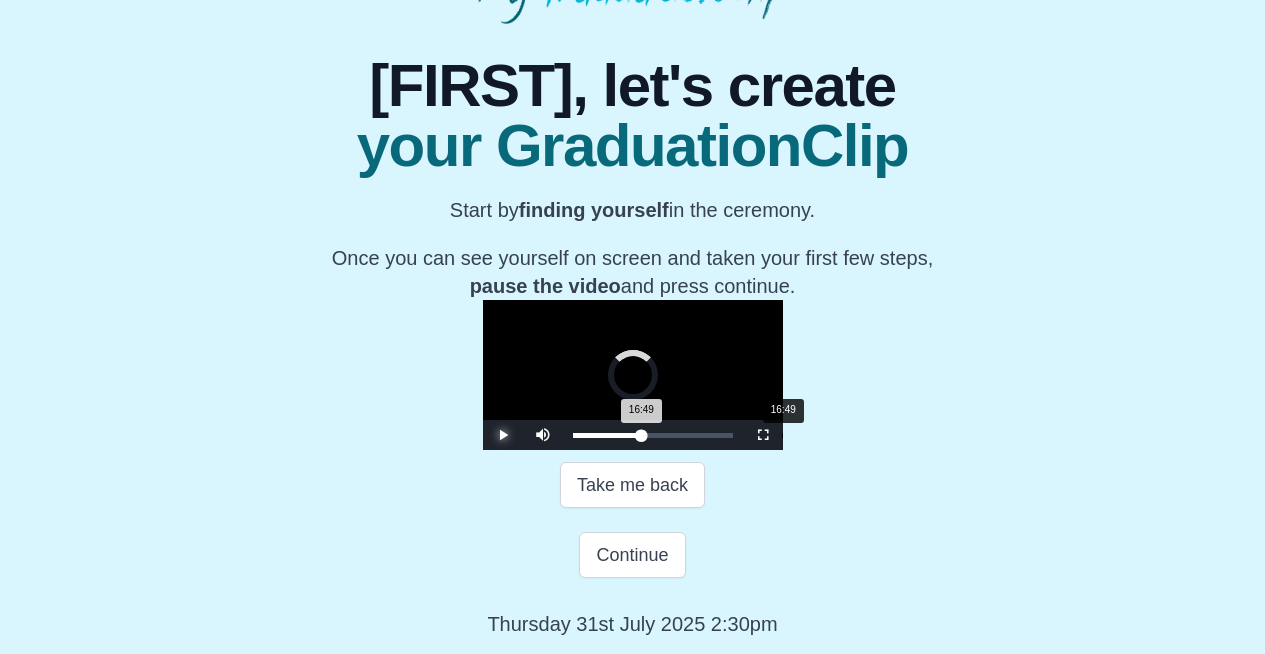 click on "16:49 Progress : 0%" at bounding box center [607, 435] 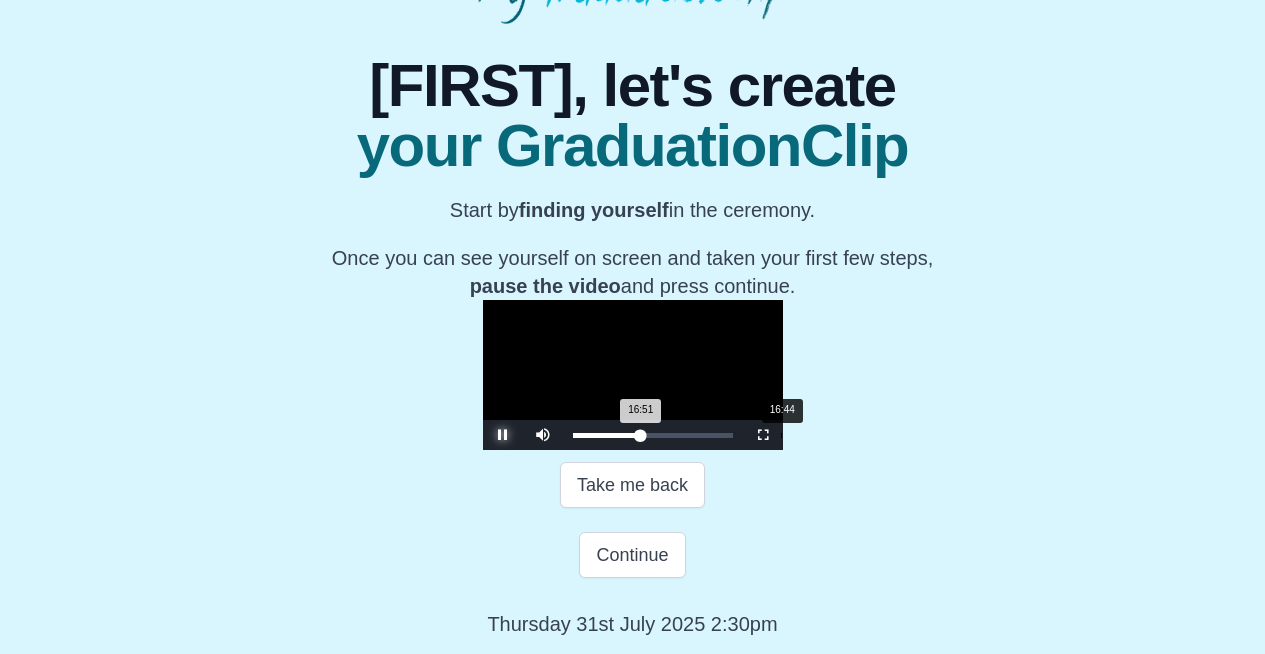 click on "16:51 Progress : 0%" at bounding box center [607, 435] 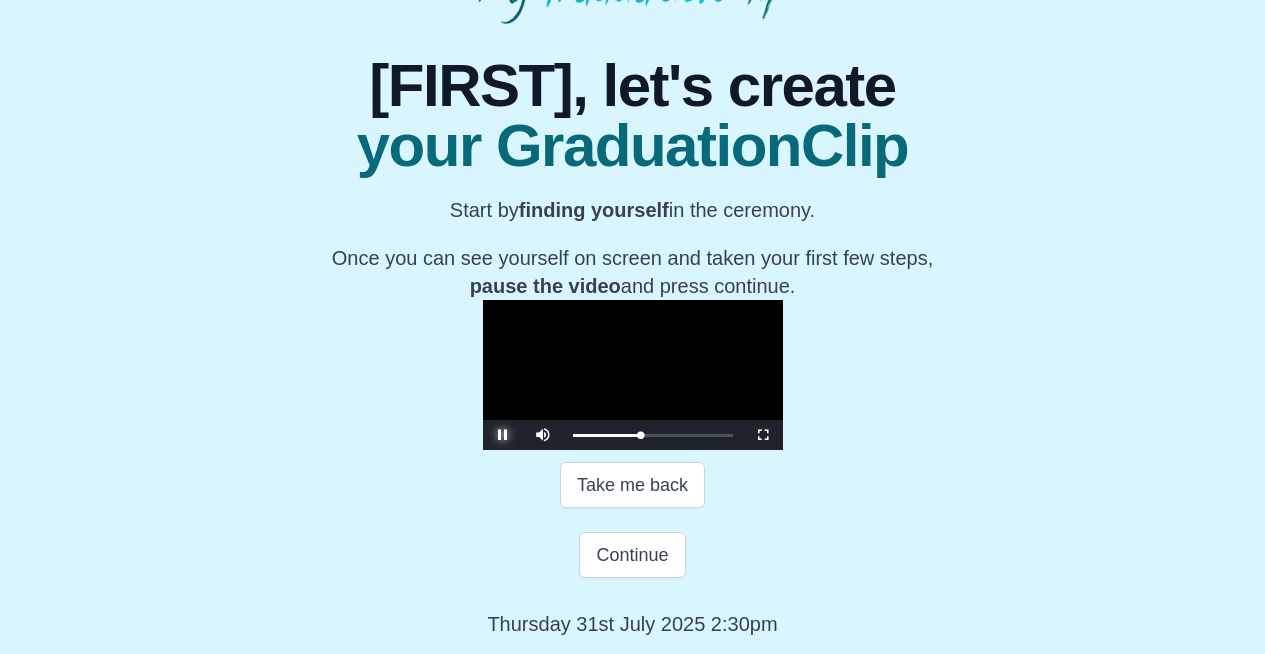 click at bounding box center [503, 435] 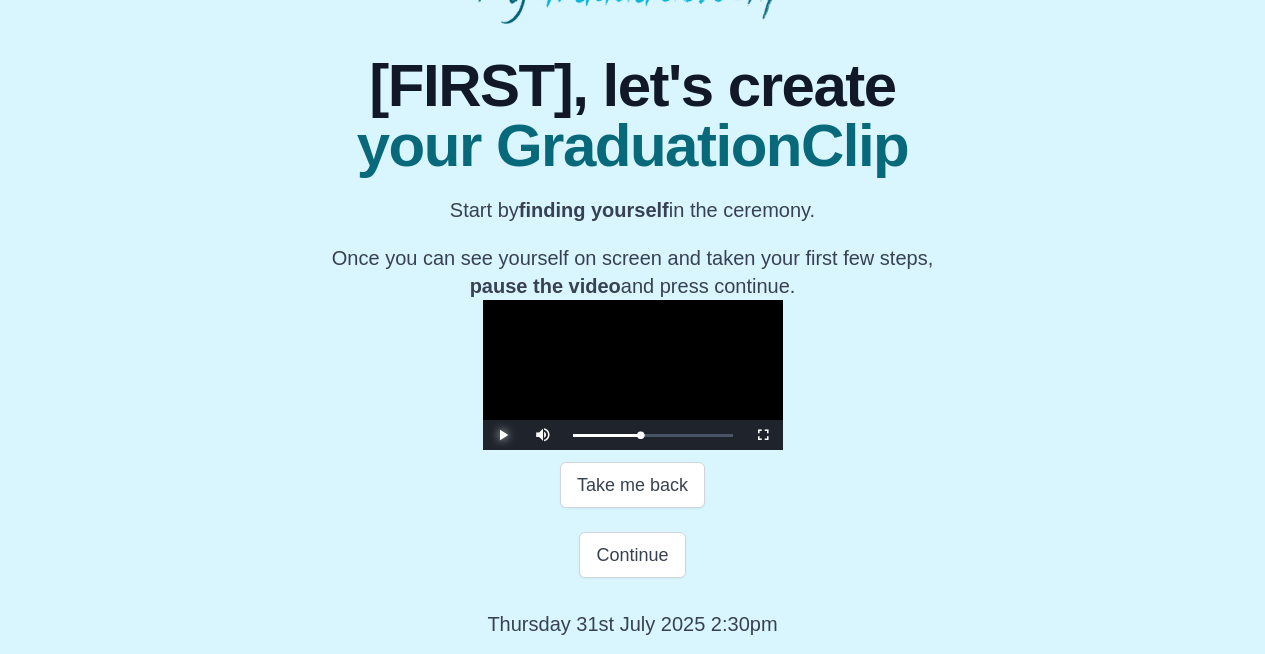 click at bounding box center (503, 435) 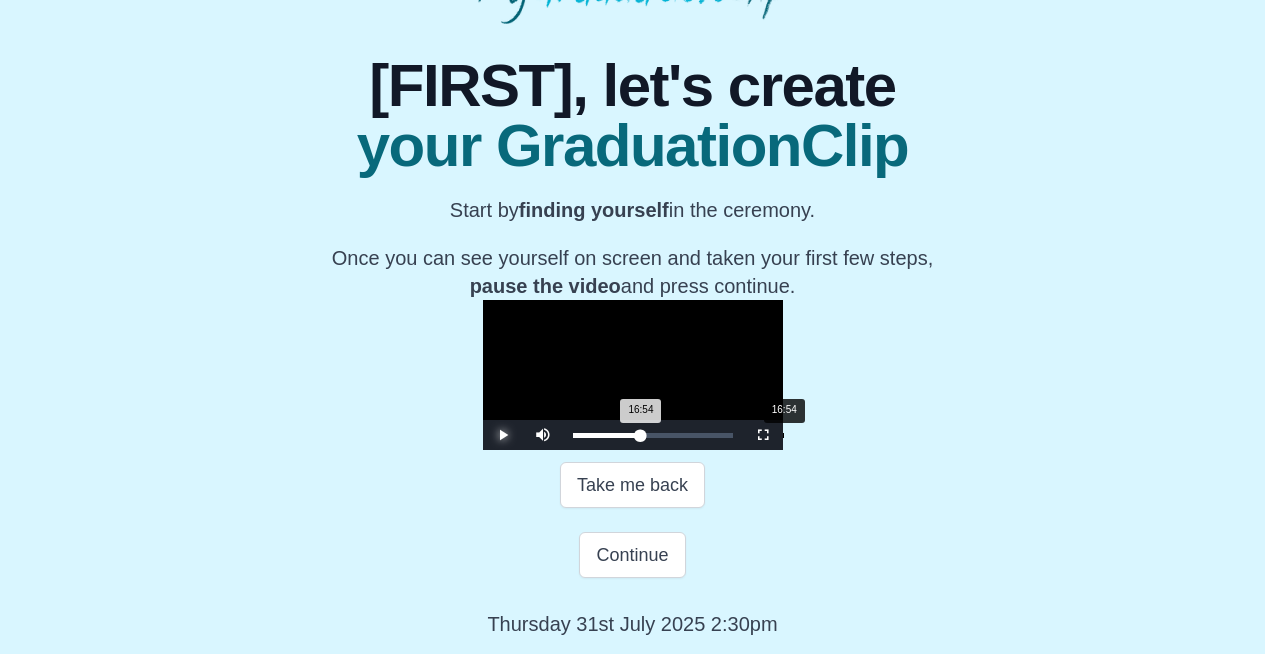 click on "16:54 Progress : 0%" at bounding box center (607, 435) 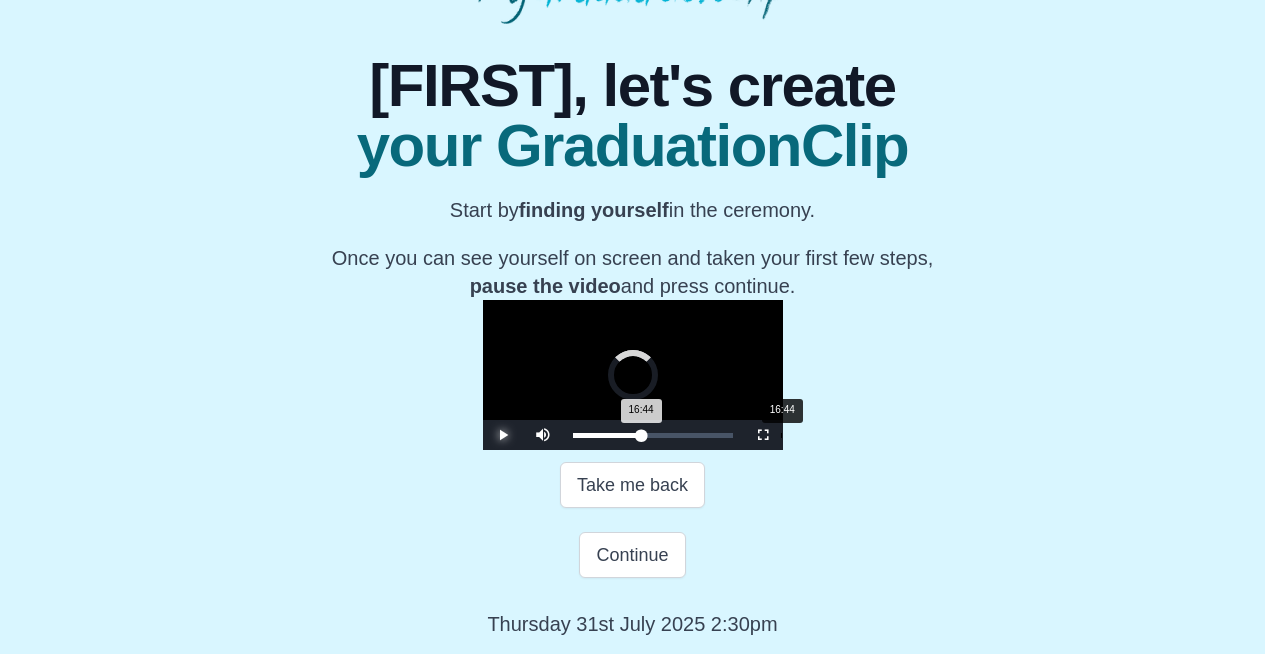 click on "16:44 Progress : 0%" at bounding box center (607, 435) 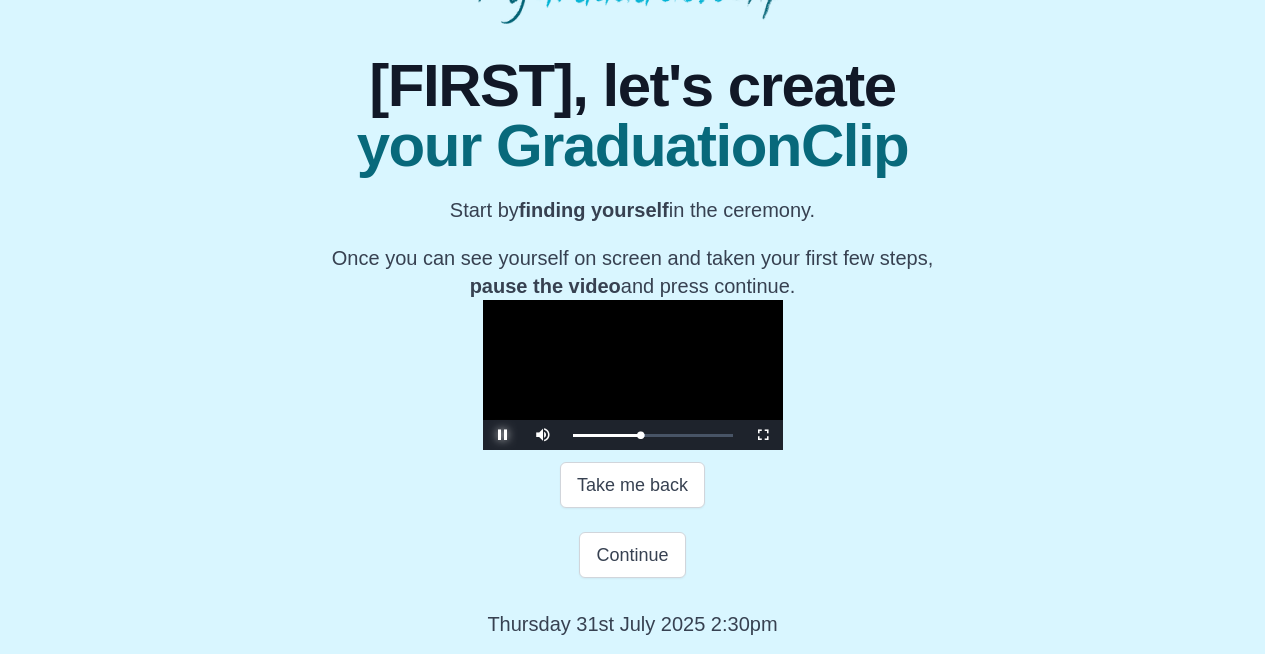 click at bounding box center [503, 435] 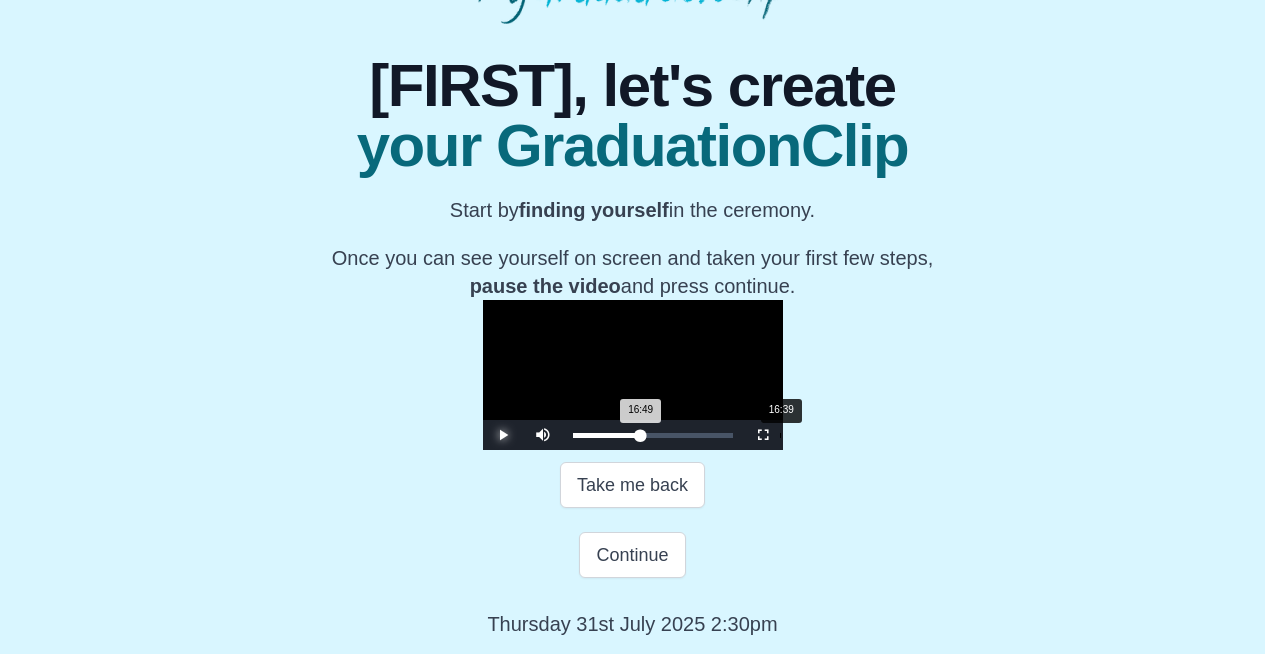 click on "16:49 Progress : 0%" at bounding box center [607, 435] 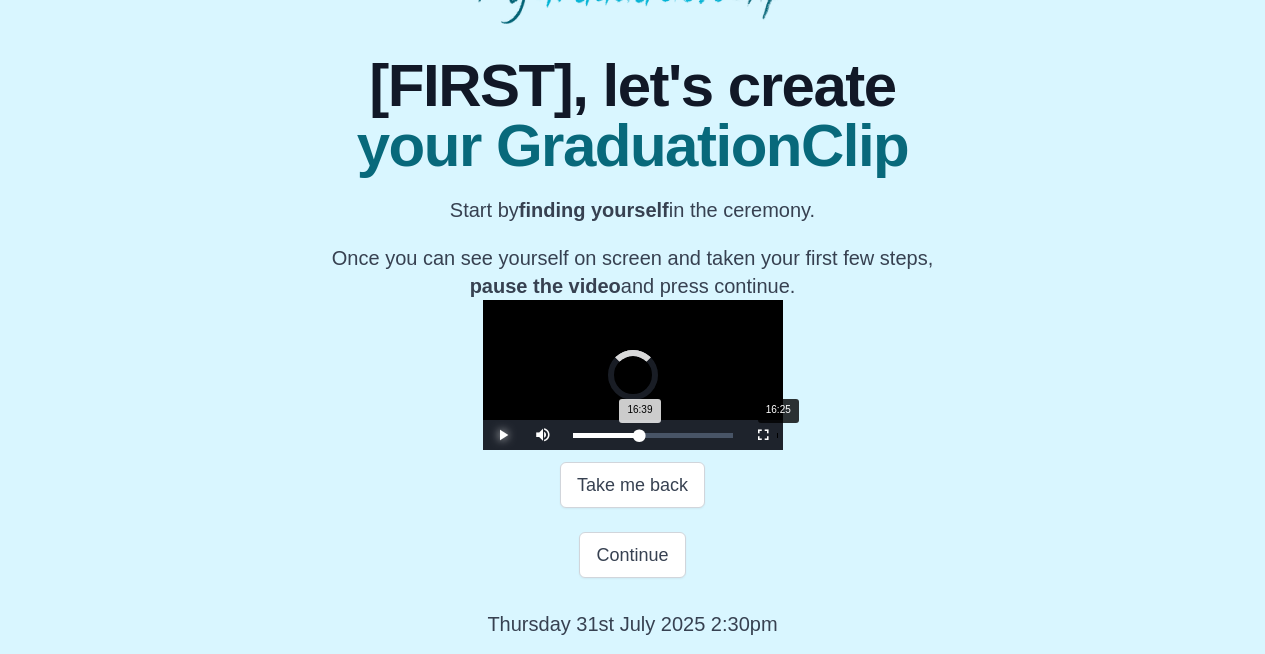 click on "16:39 Progress : 0%" at bounding box center [607, 435] 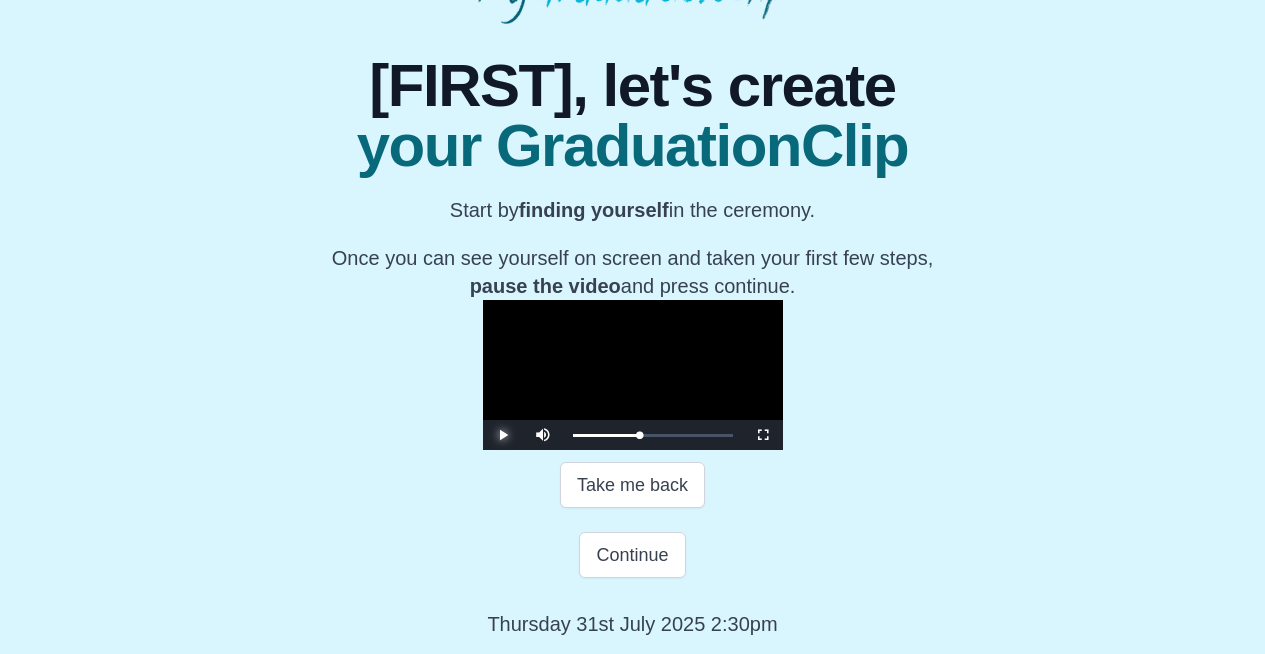 click at bounding box center [503, 435] 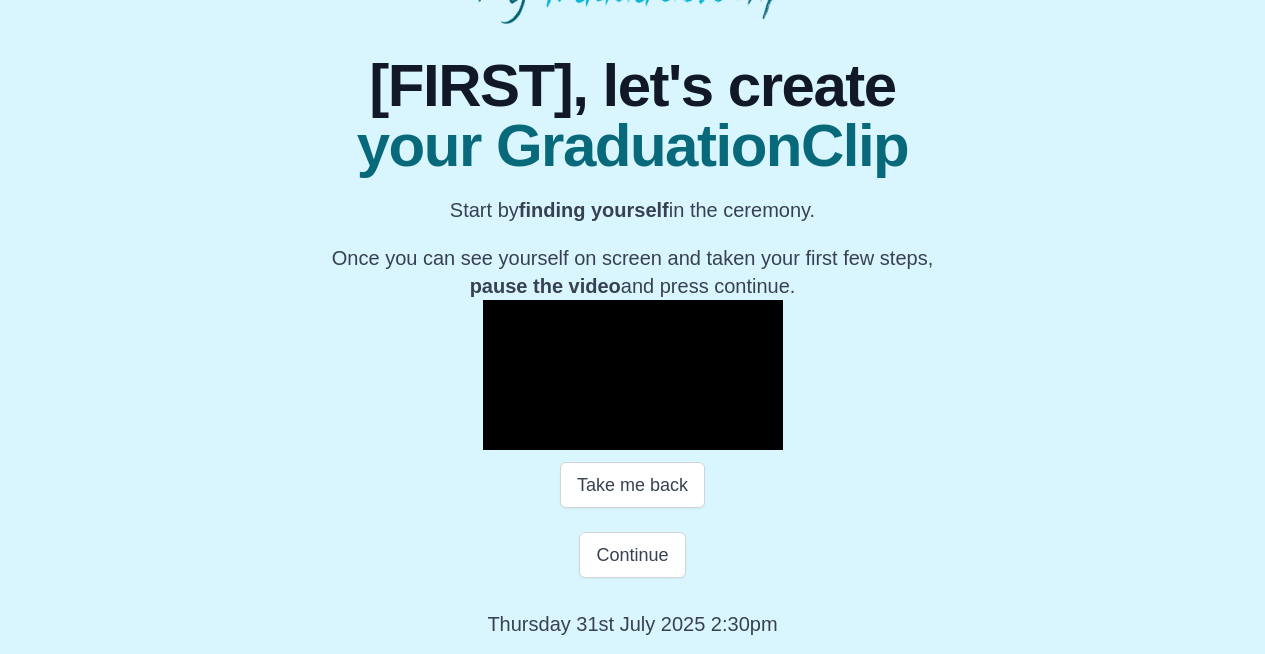 click at bounding box center [503, 435] 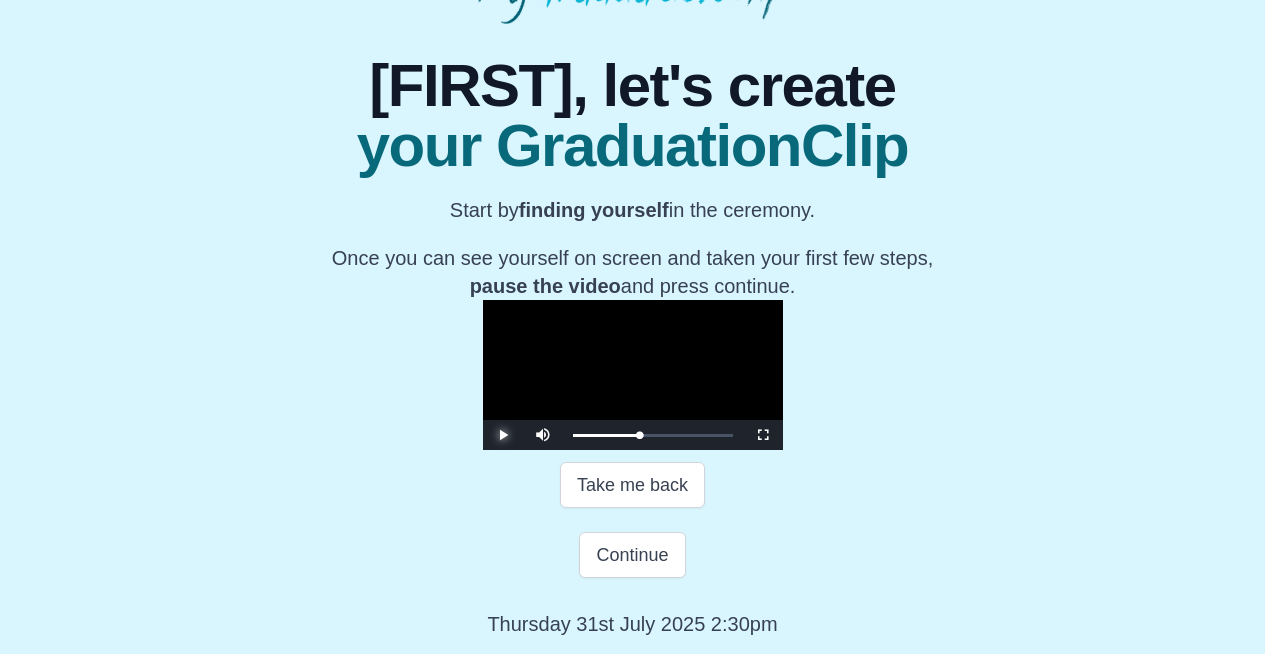 click at bounding box center [503, 435] 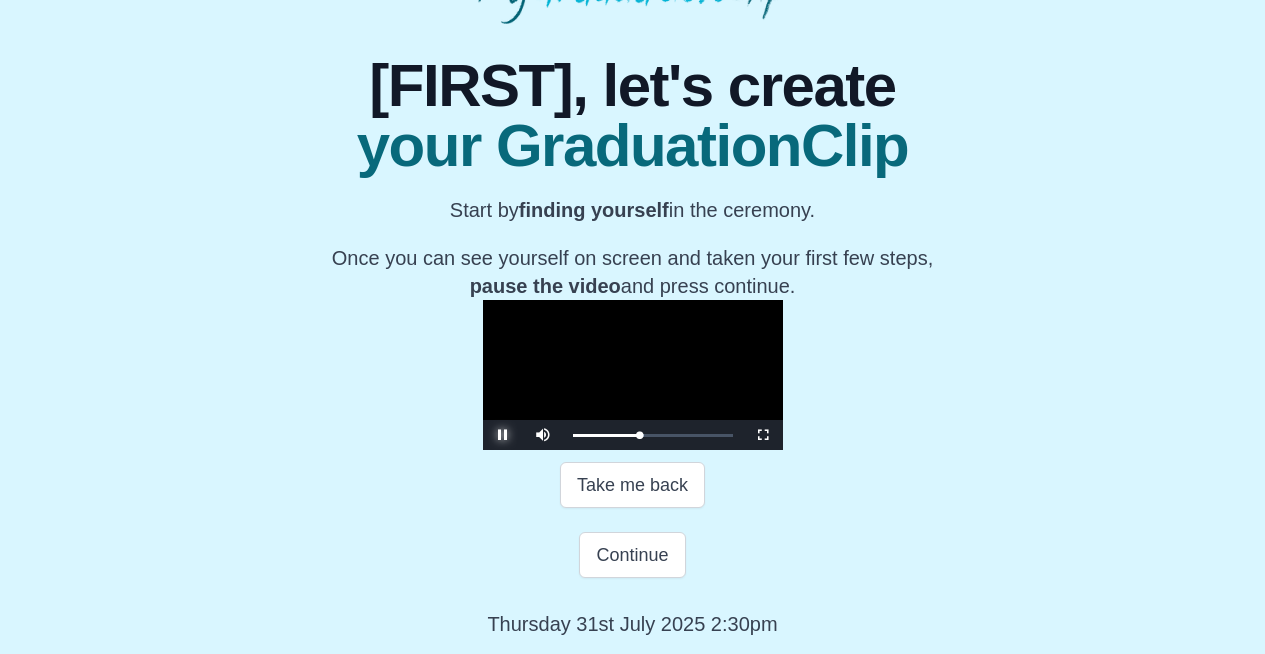 click at bounding box center (503, 435) 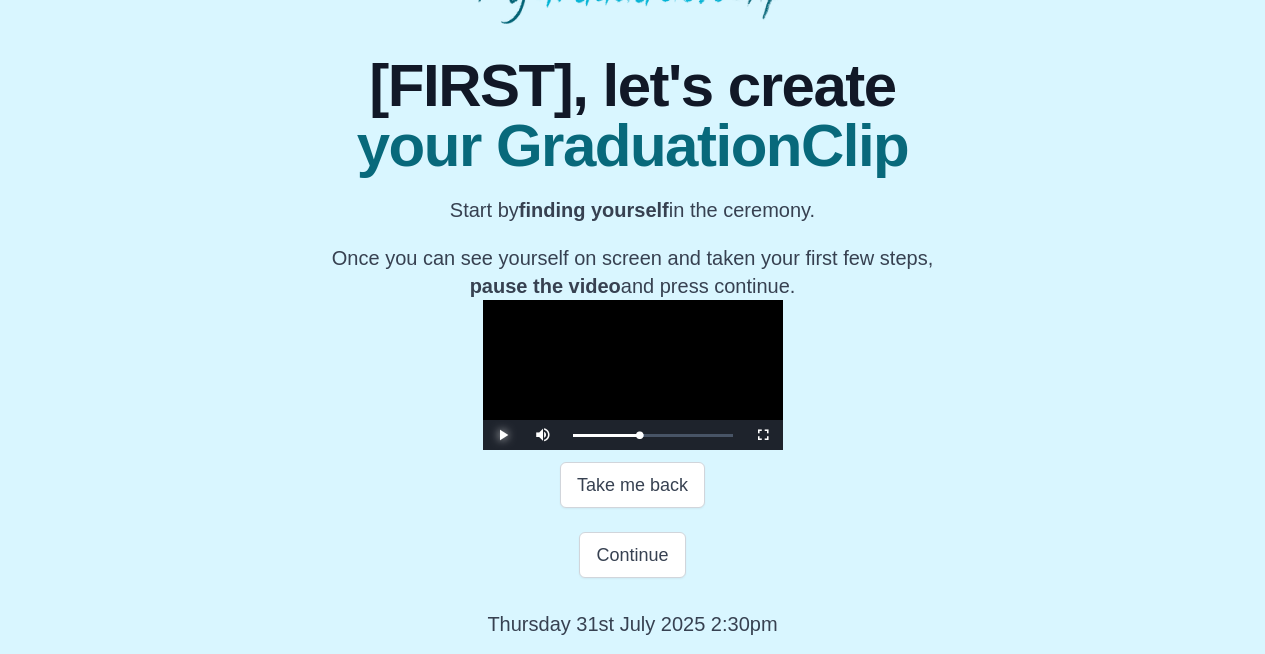 click at bounding box center (503, 435) 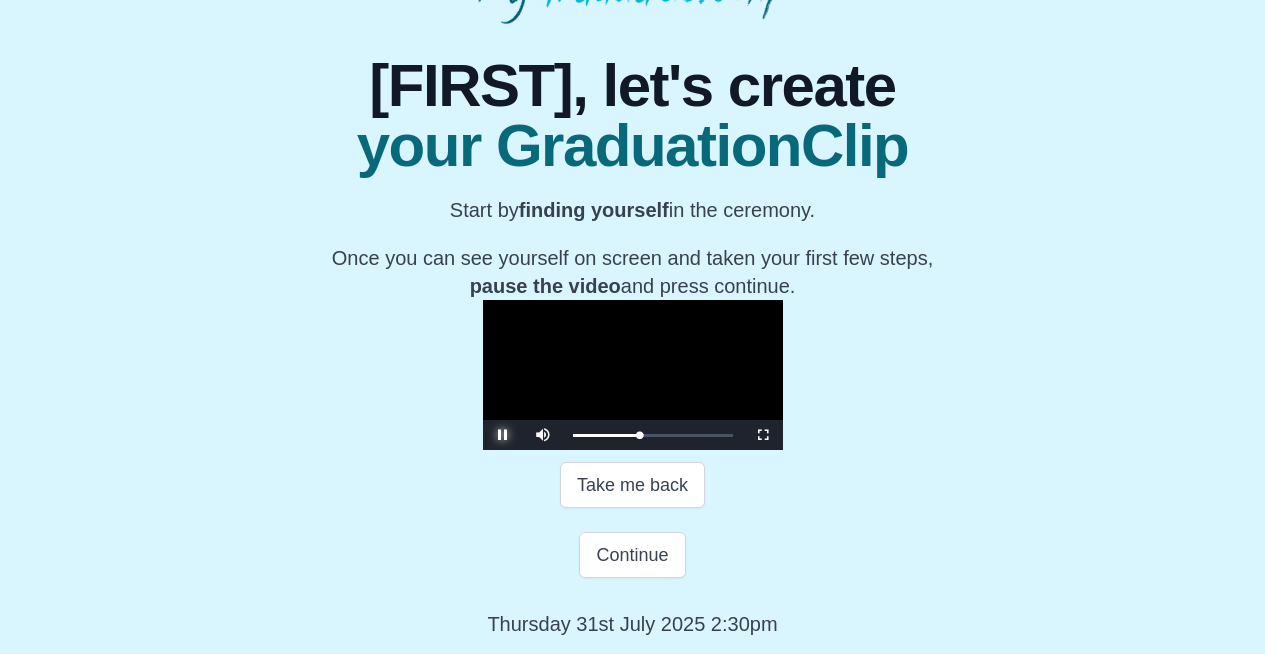 click at bounding box center [503, 435] 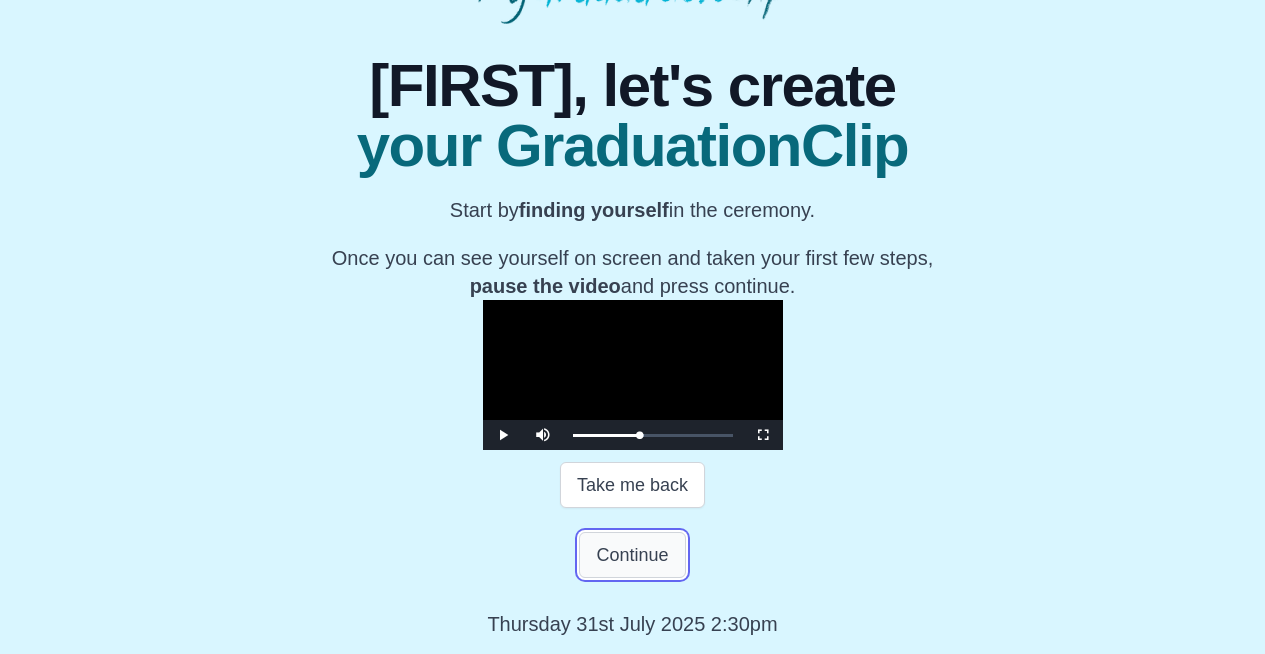 click on "Continue" at bounding box center [632, 555] 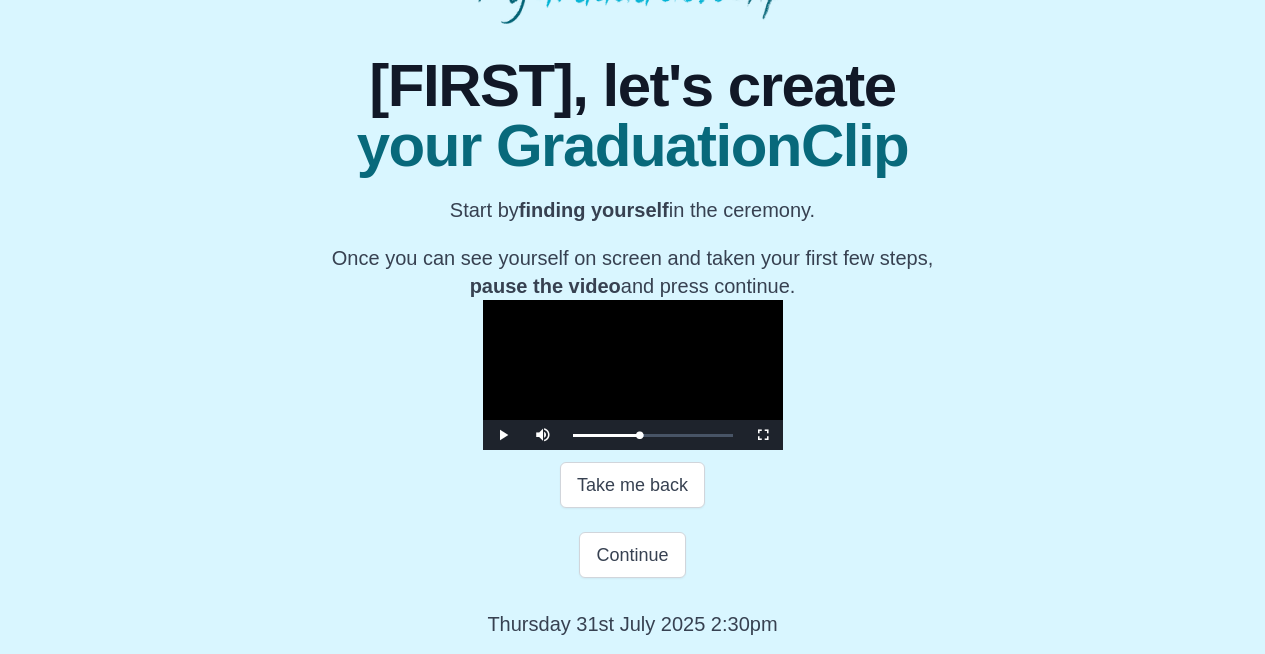 scroll, scrollTop: 0, scrollLeft: 0, axis: both 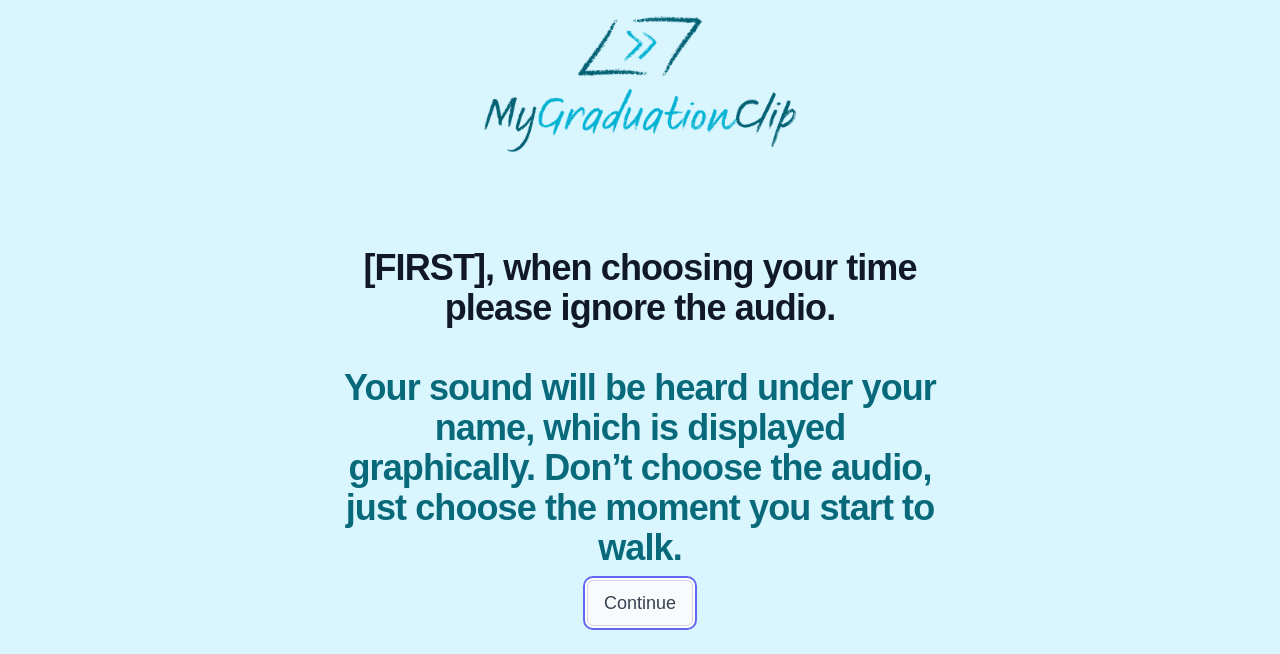 click on "Continue" at bounding box center [640, 603] 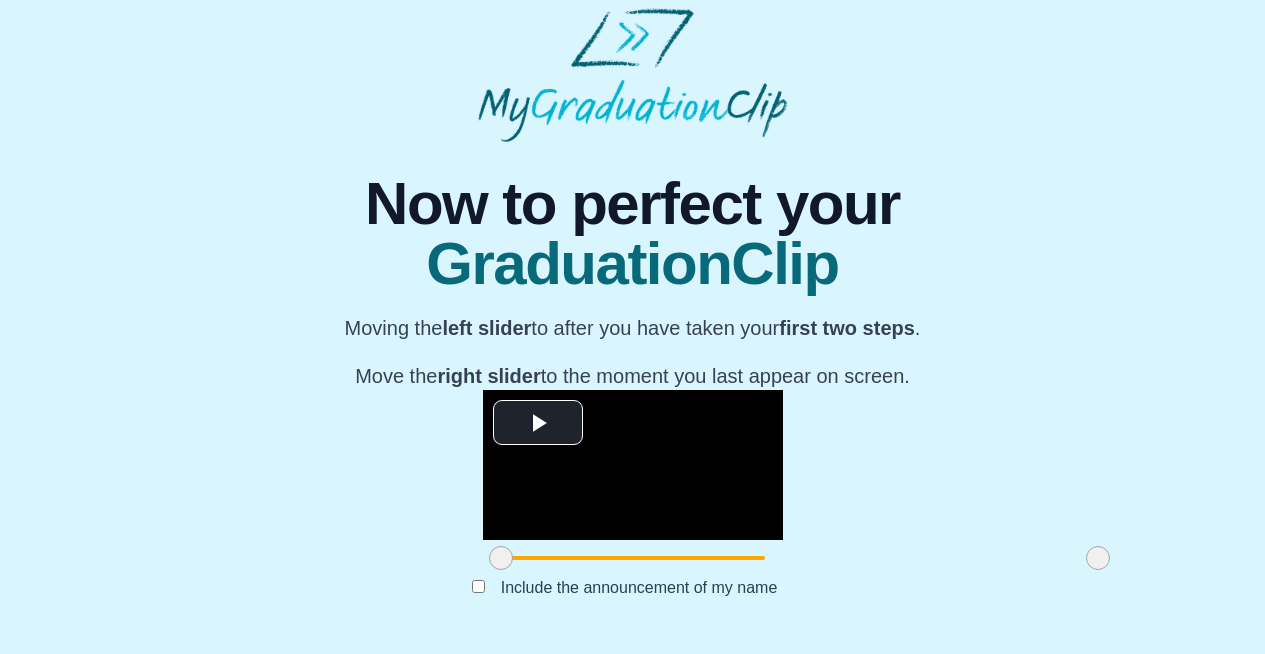 scroll, scrollTop: 214, scrollLeft: 0, axis: vertical 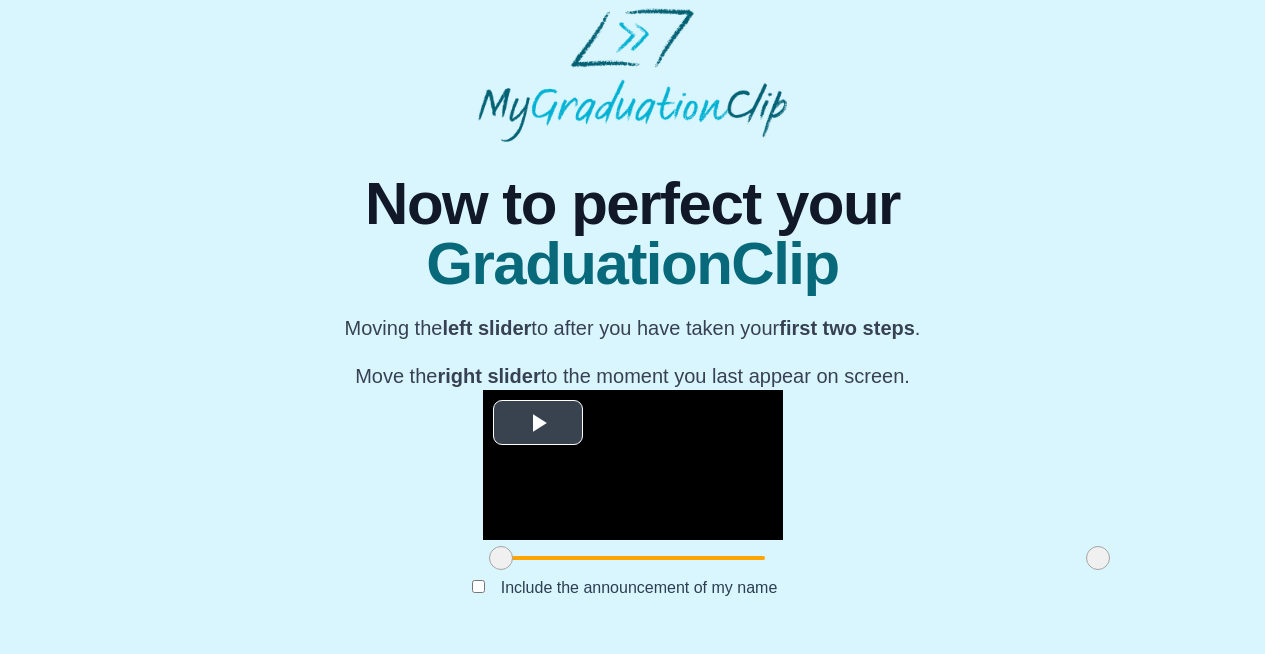click at bounding box center [538, 423] 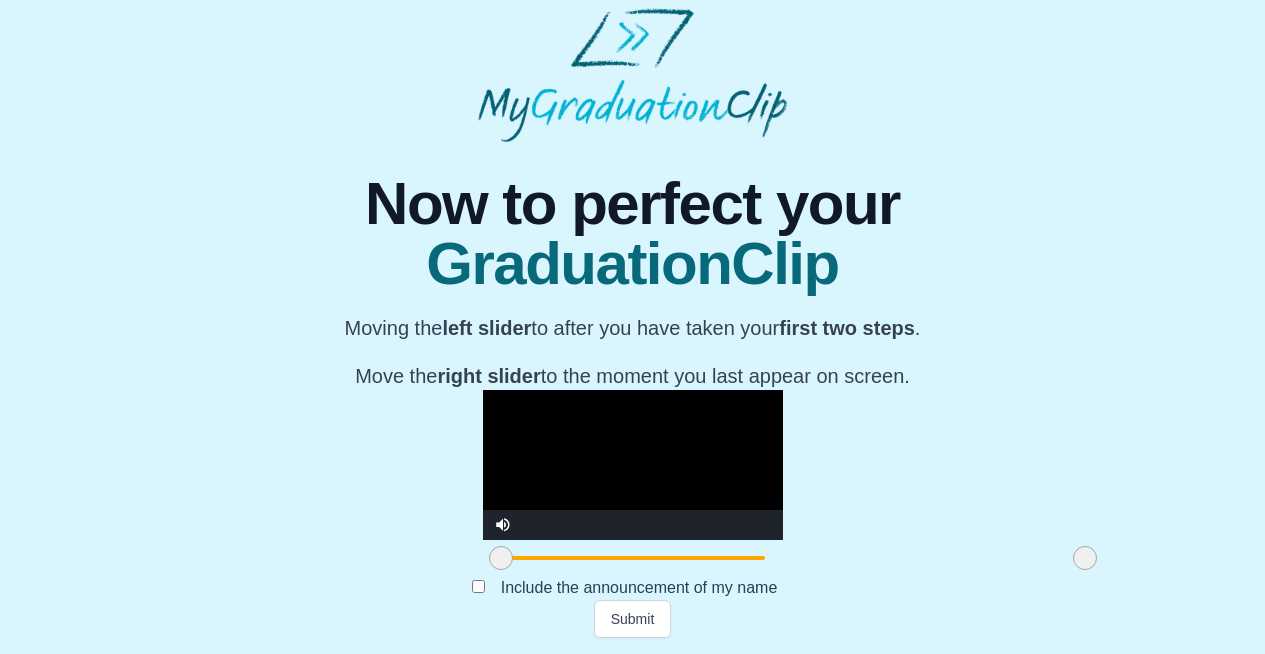drag, startPoint x: 923, startPoint y: 557, endPoint x: 910, endPoint y: 559, distance: 13.152946 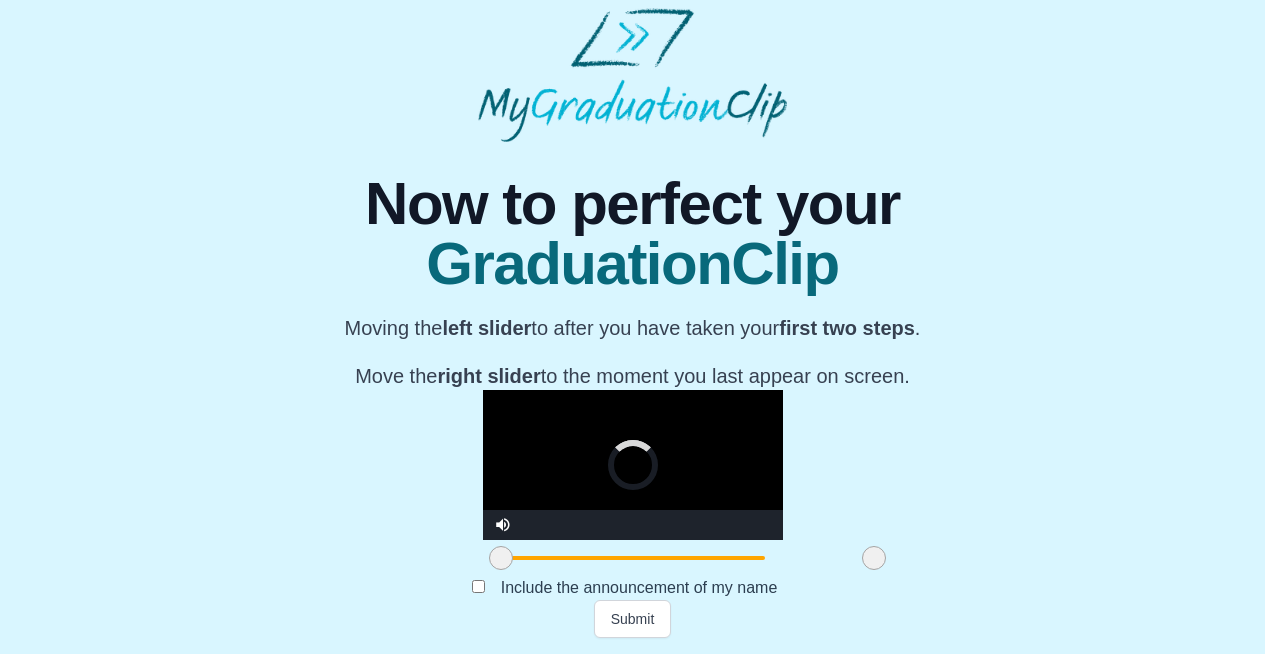 drag, startPoint x: 905, startPoint y: 560, endPoint x: 709, endPoint y: 565, distance: 196.06377 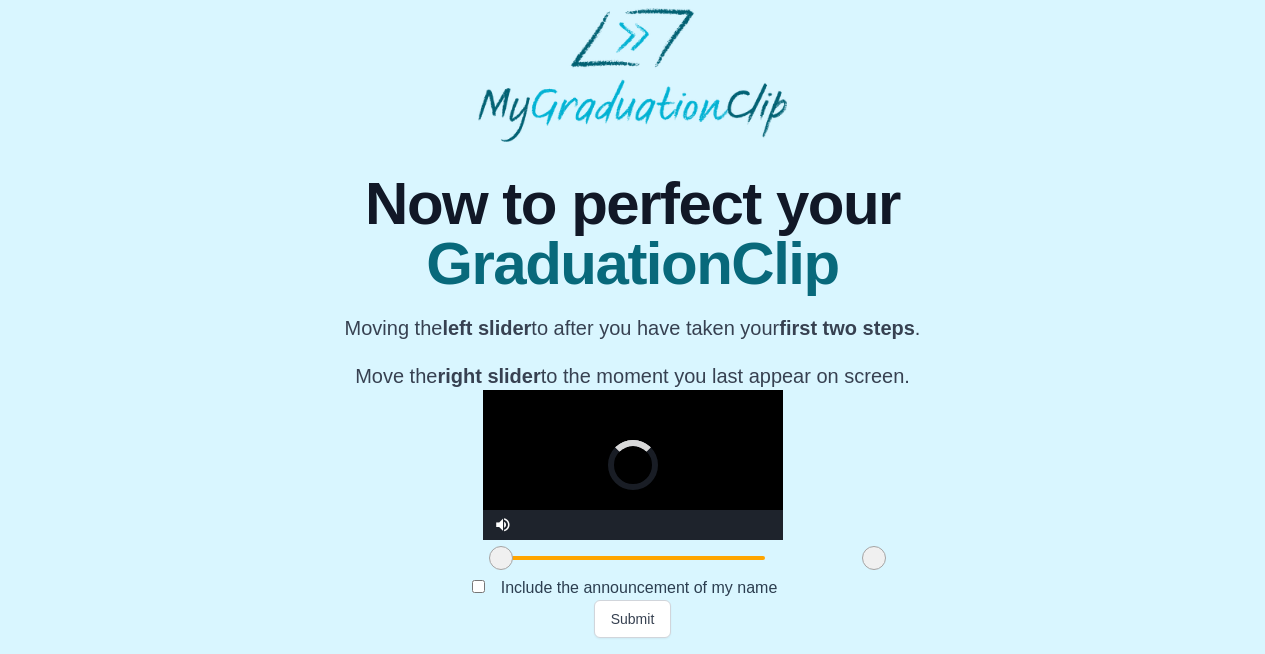 click at bounding box center [874, 558] 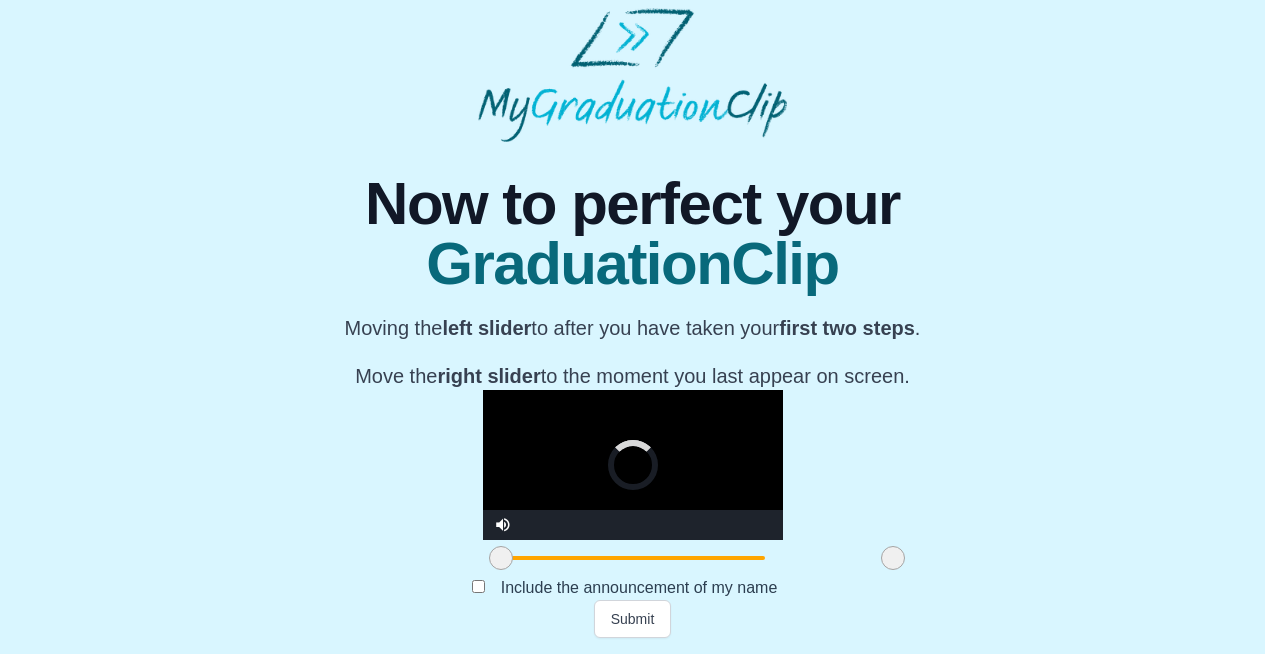 drag, startPoint x: 696, startPoint y: 553, endPoint x: 721, endPoint y: 551, distance: 25.079872 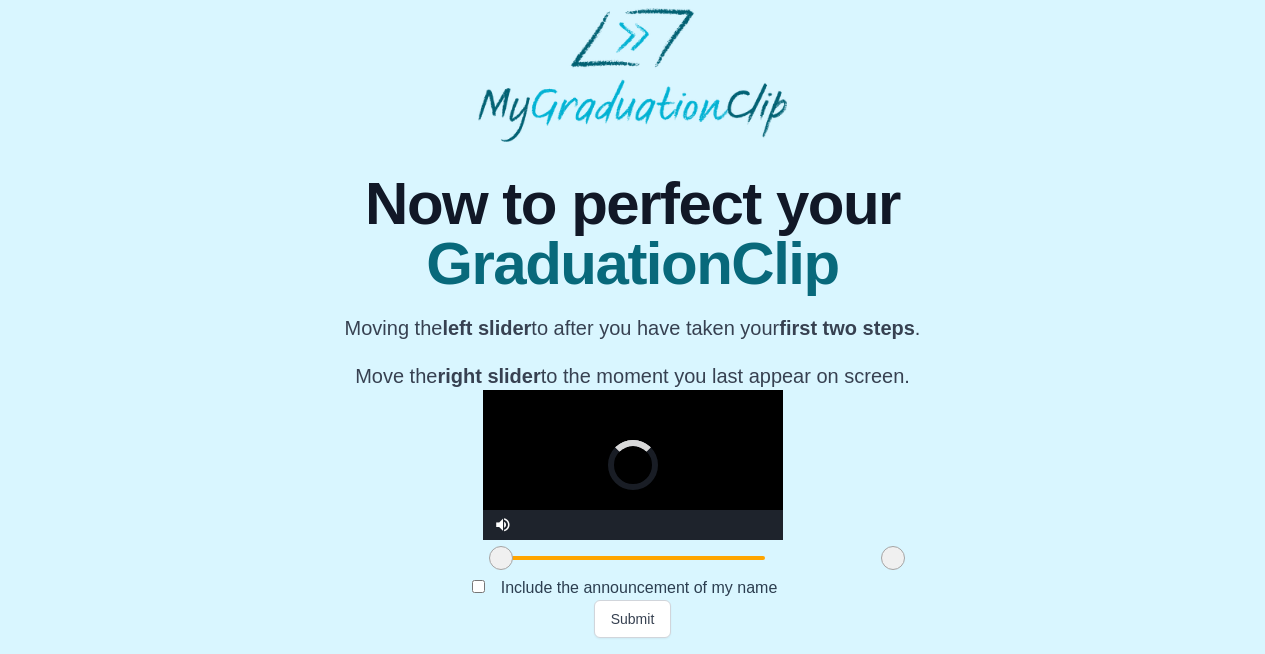 click at bounding box center (893, 558) 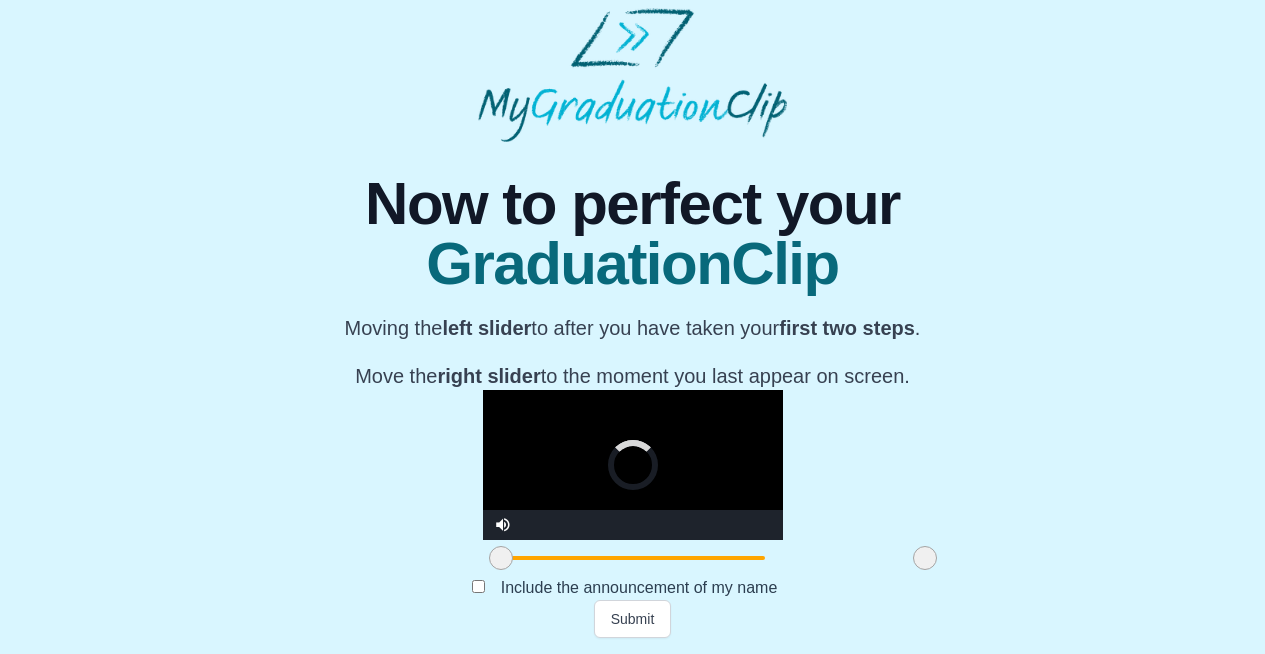 drag, startPoint x: 731, startPoint y: 560, endPoint x: 768, endPoint y: 557, distance: 37.12142 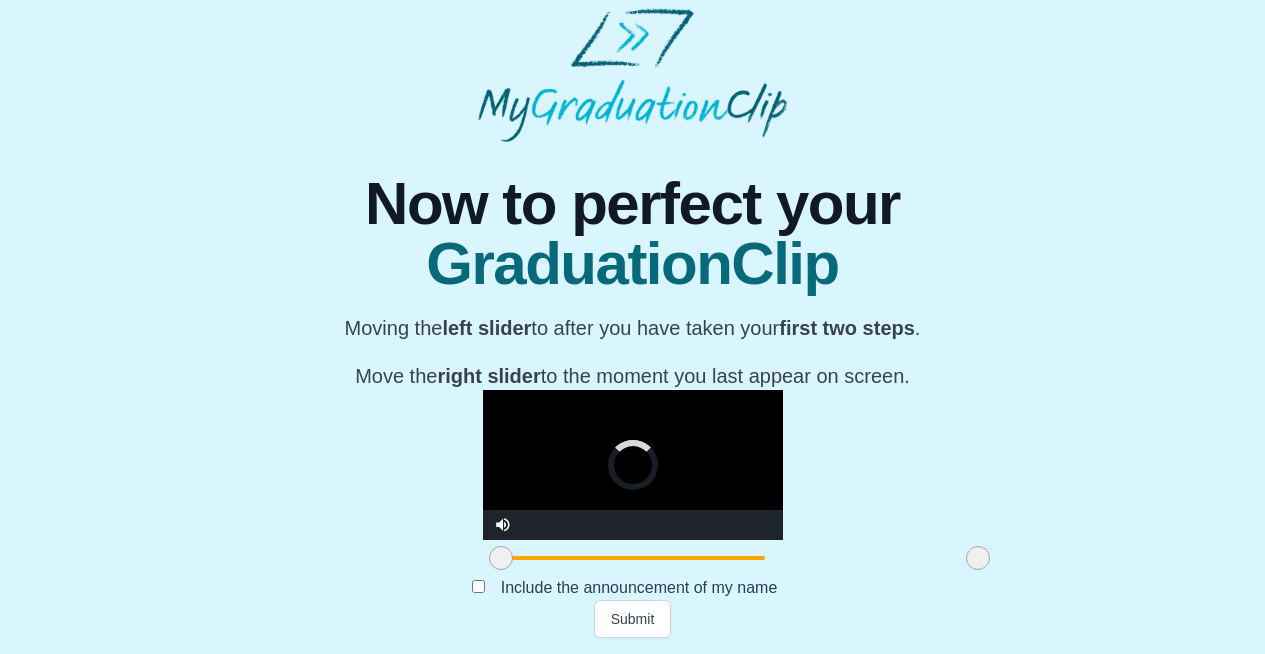 drag, startPoint x: 772, startPoint y: 559, endPoint x: 815, endPoint y: 558, distance: 43.011627 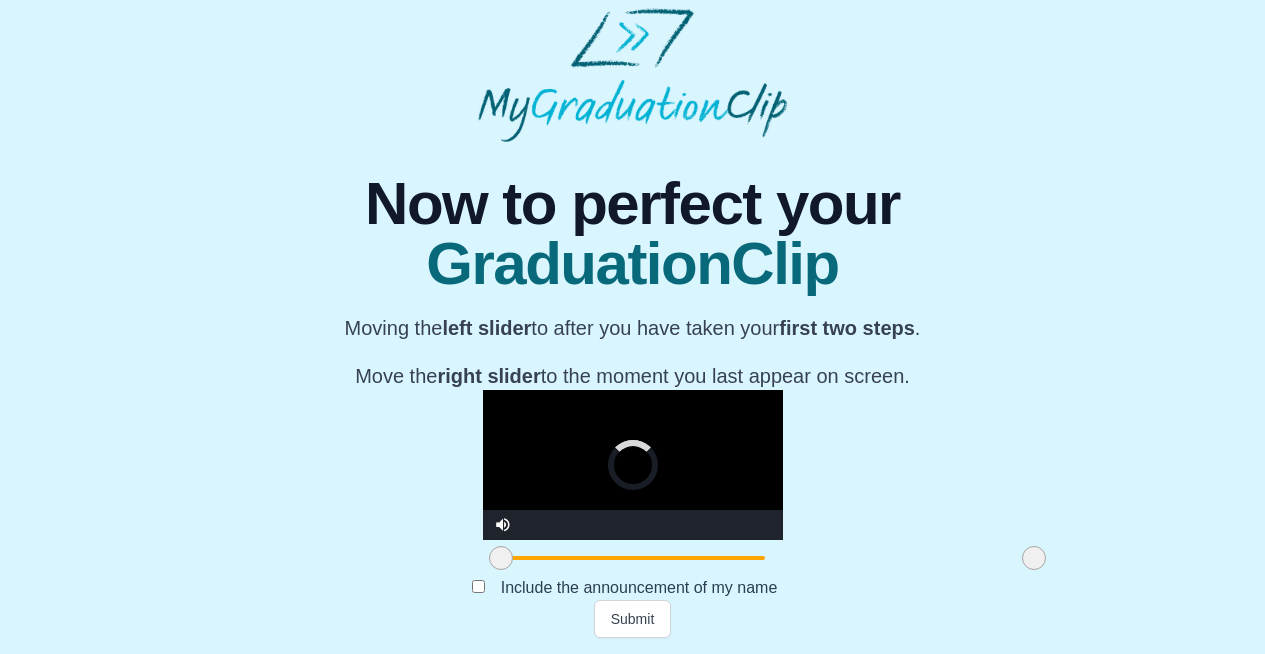 drag, startPoint x: 825, startPoint y: 556, endPoint x: 878, endPoint y: 553, distance: 53.08484 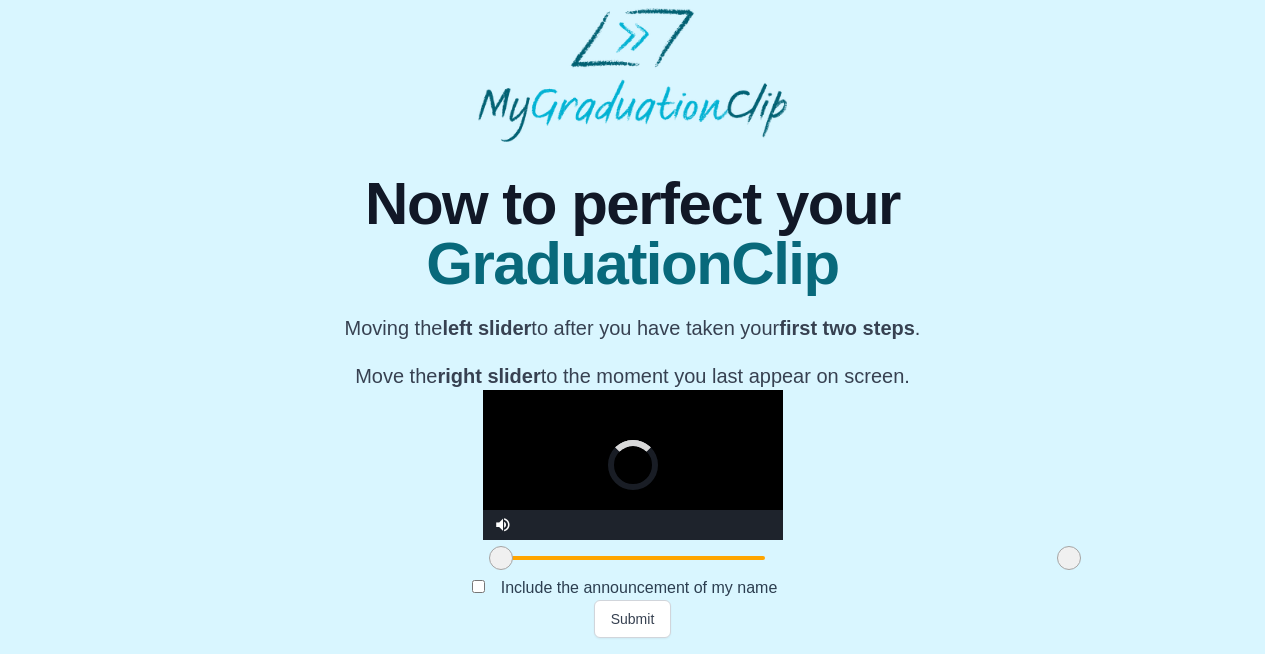 drag, startPoint x: 867, startPoint y: 560, endPoint x: 914, endPoint y: 558, distance: 47.042534 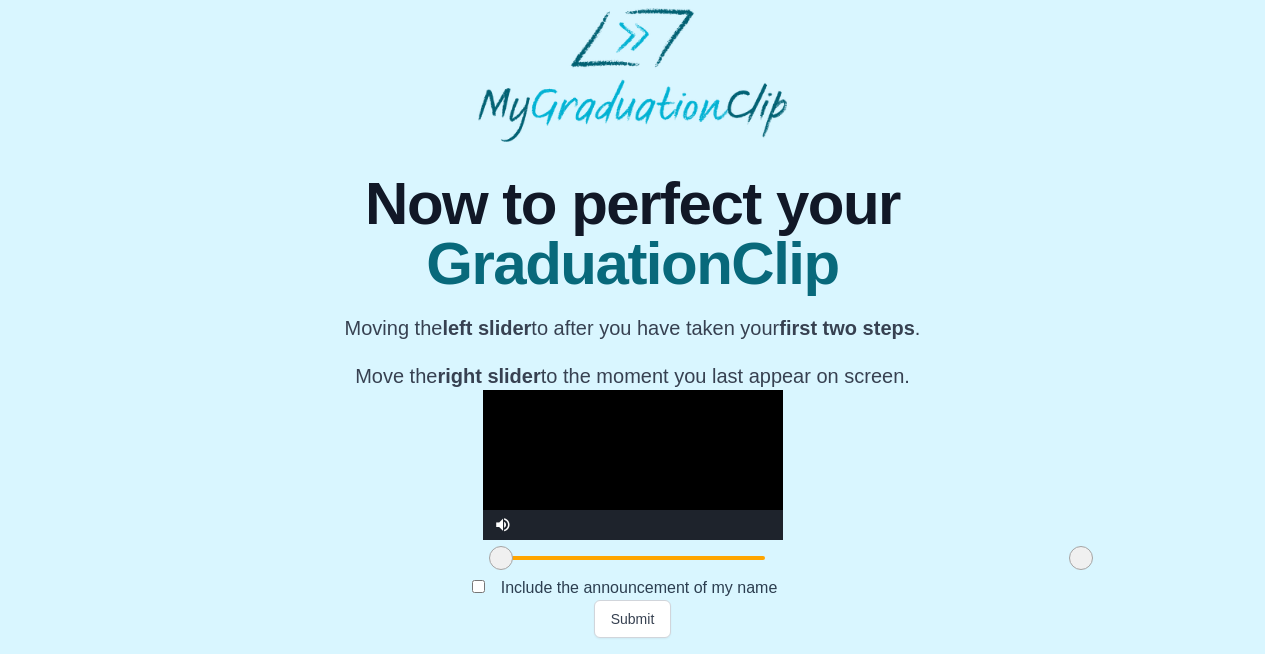 click on "**********" at bounding box center [632, 390] 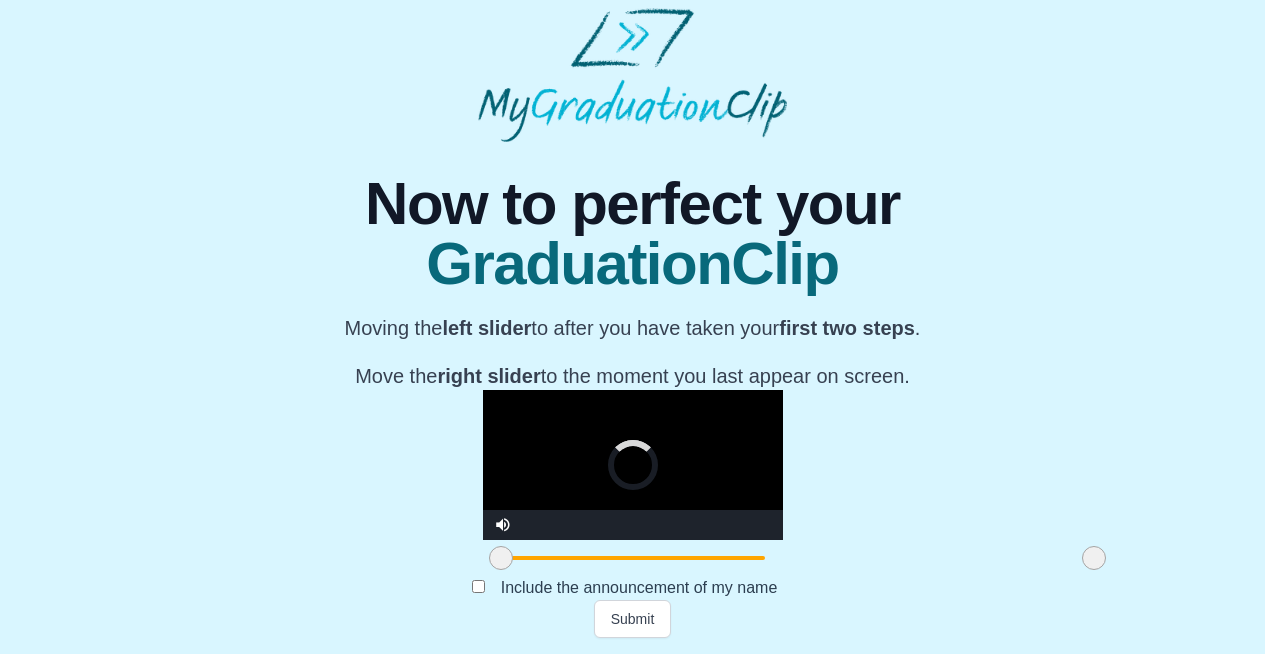 drag, startPoint x: 919, startPoint y: 554, endPoint x: 932, endPoint y: 552, distance: 13.152946 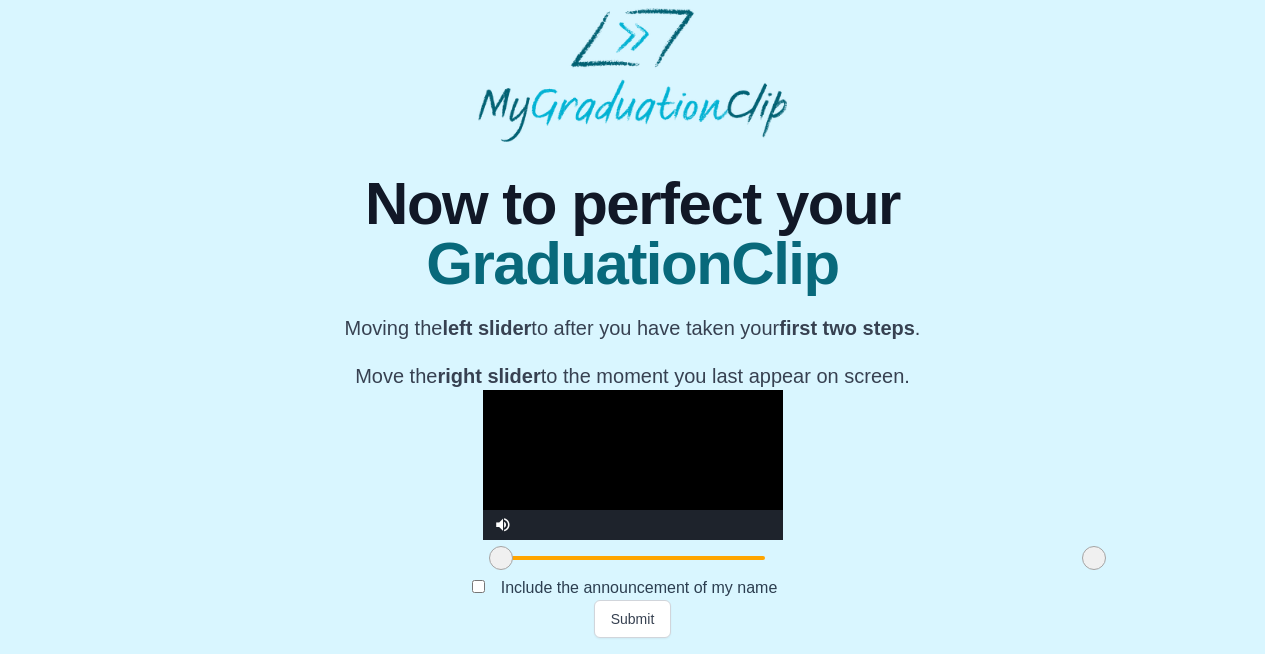 click on "**********" at bounding box center (632, 390) 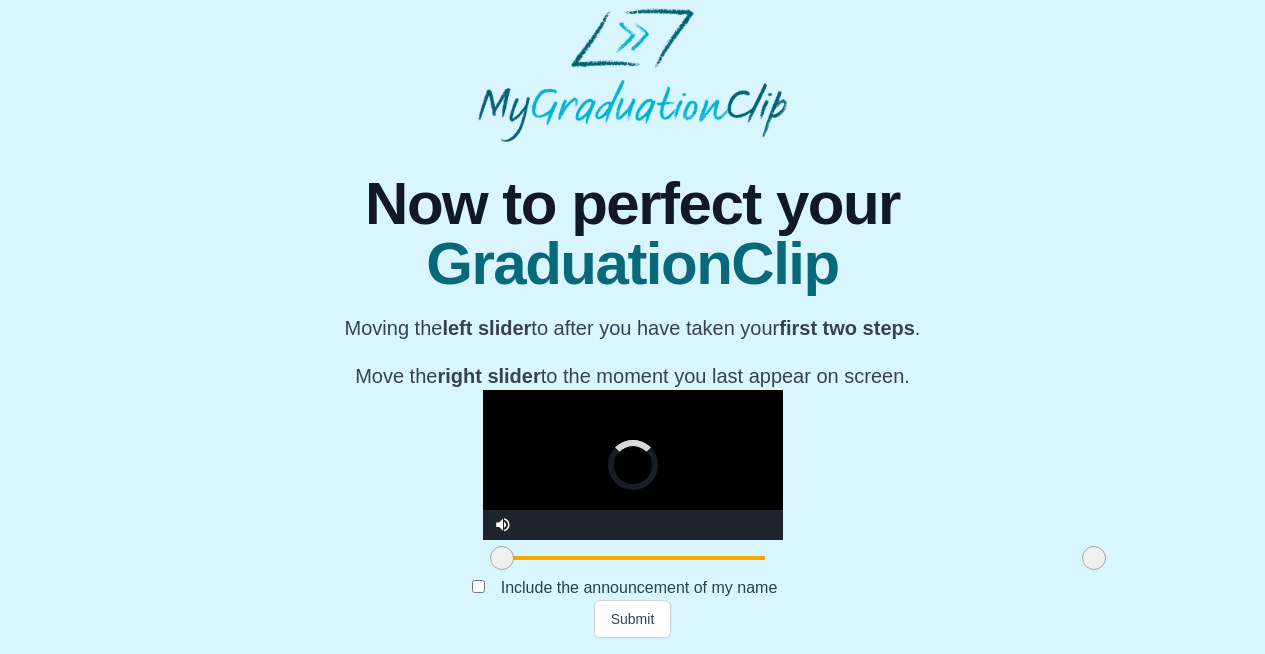 click at bounding box center (502, 558) 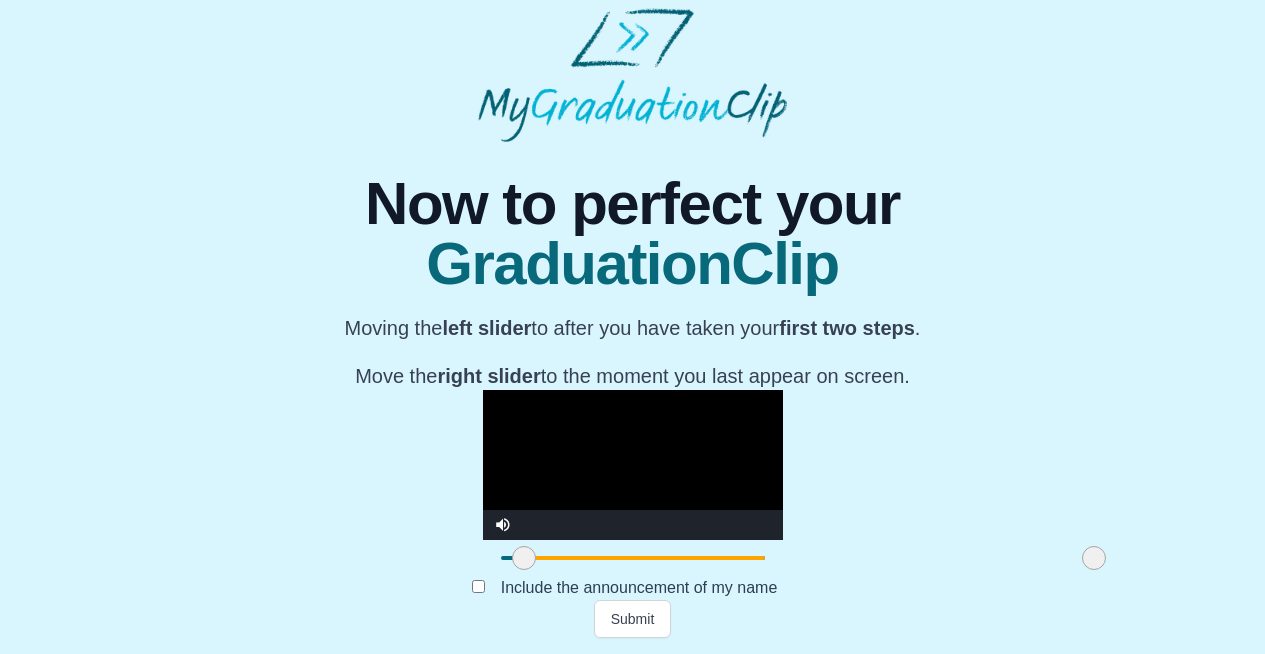 drag, startPoint x: 339, startPoint y: 552, endPoint x: 361, endPoint y: 550, distance: 22.090721 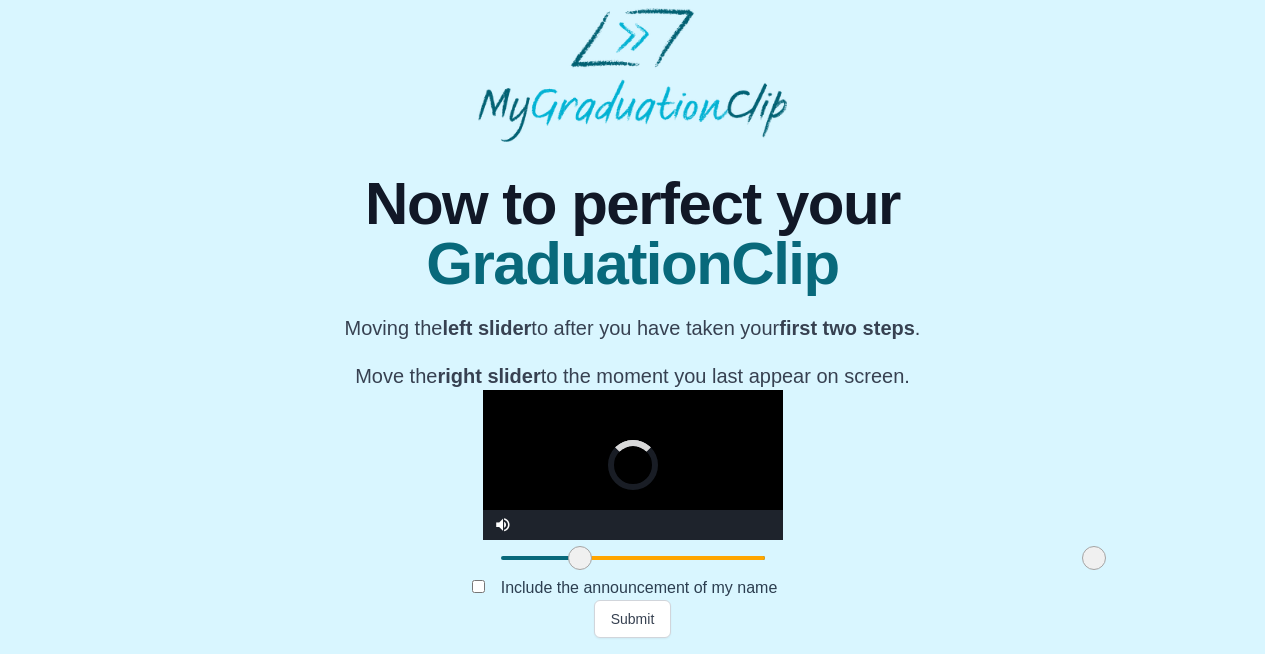 drag, startPoint x: 360, startPoint y: 551, endPoint x: 416, endPoint y: 548, distance: 56.0803 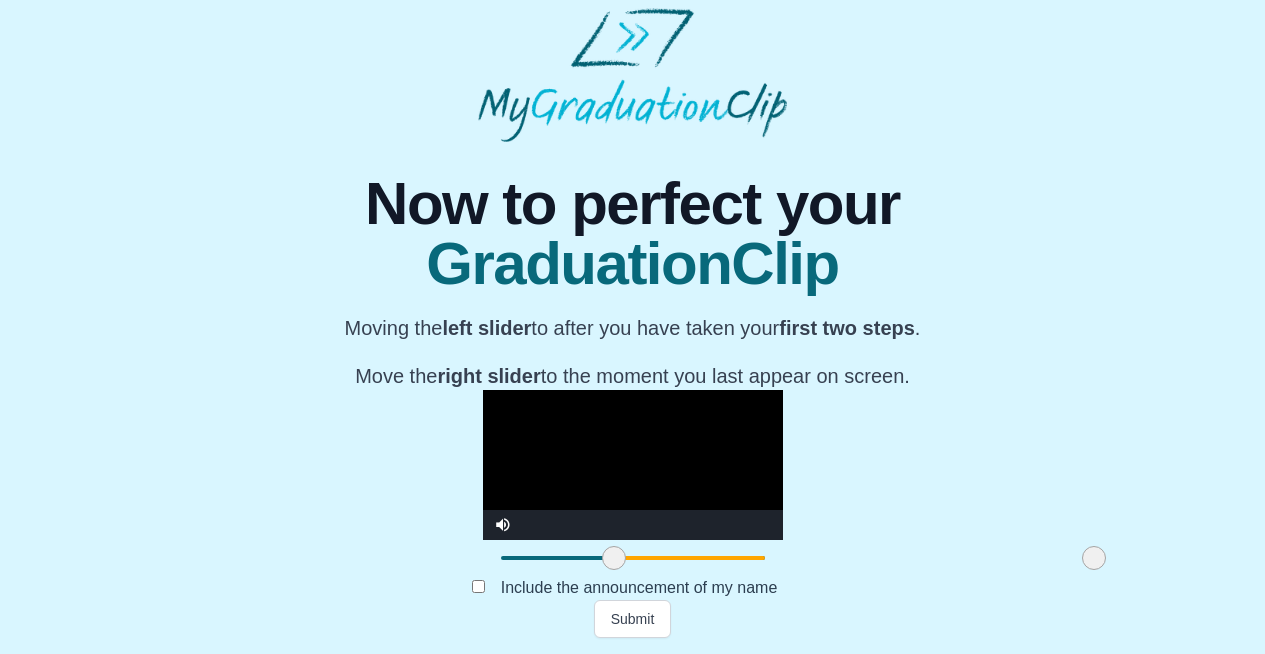drag, startPoint x: 416, startPoint y: 548, endPoint x: 450, endPoint y: 549, distance: 34.0147 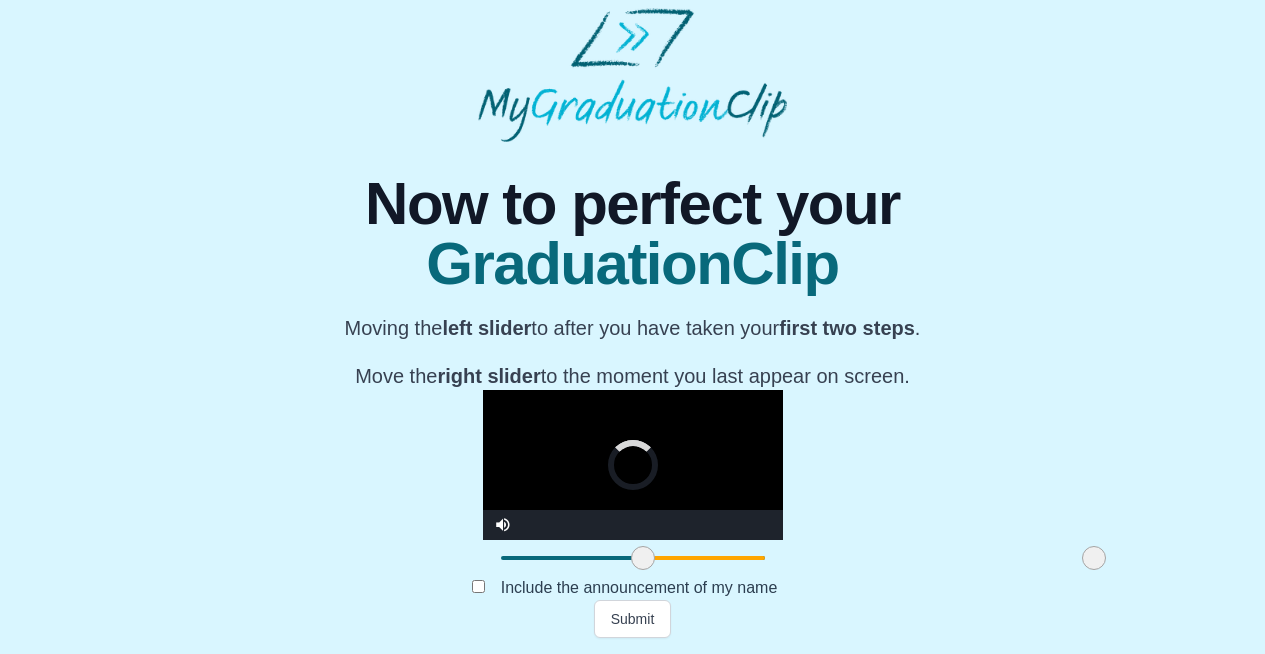 drag, startPoint x: 446, startPoint y: 557, endPoint x: 475, endPoint y: 557, distance: 29 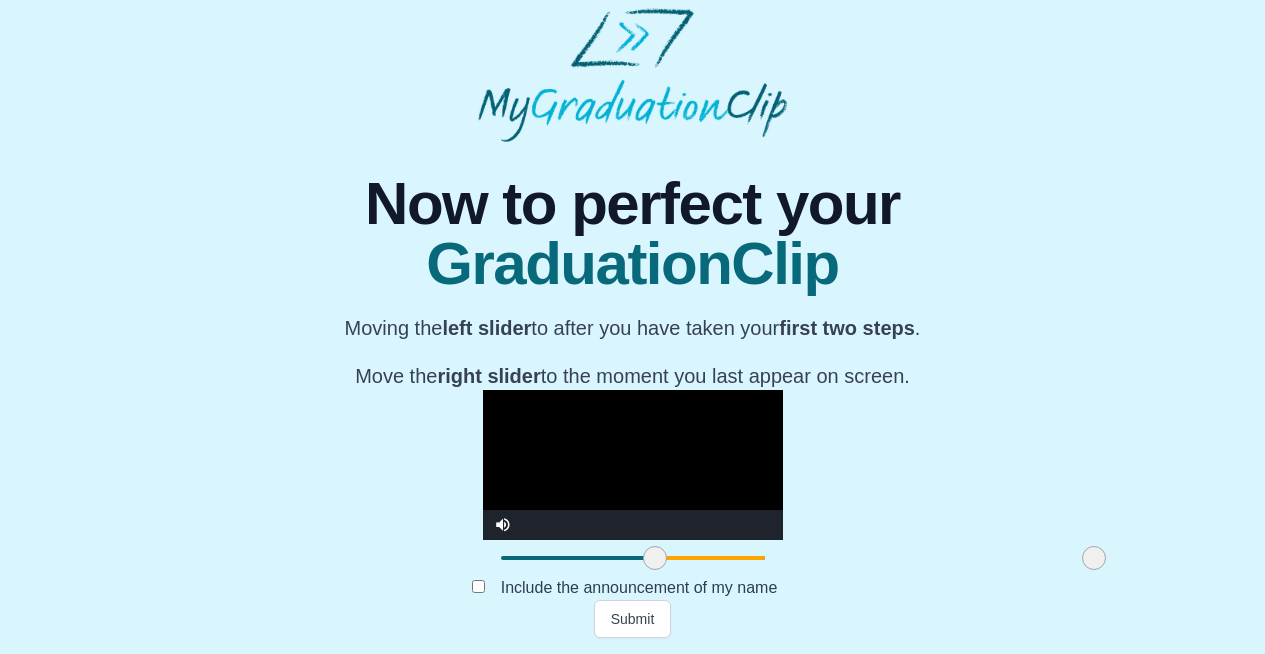 drag, startPoint x: 475, startPoint y: 558, endPoint x: 487, endPoint y: 556, distance: 12.165525 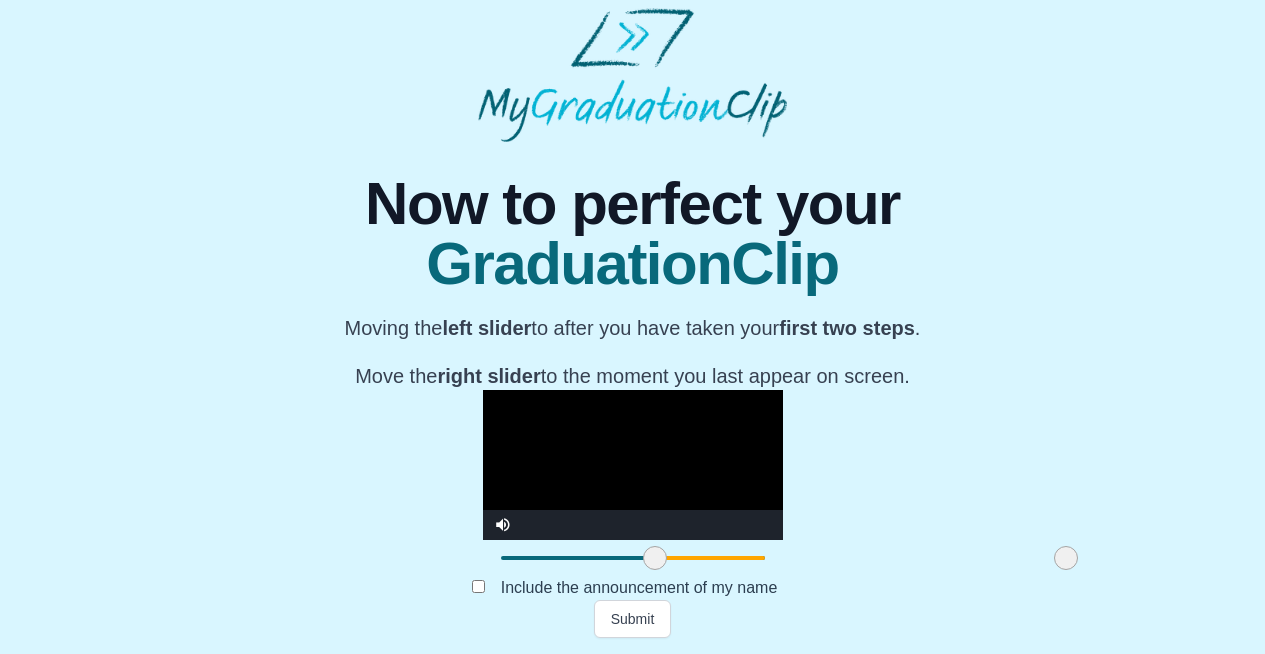 drag, startPoint x: 929, startPoint y: 557, endPoint x: 899, endPoint y: 564, distance: 30.805843 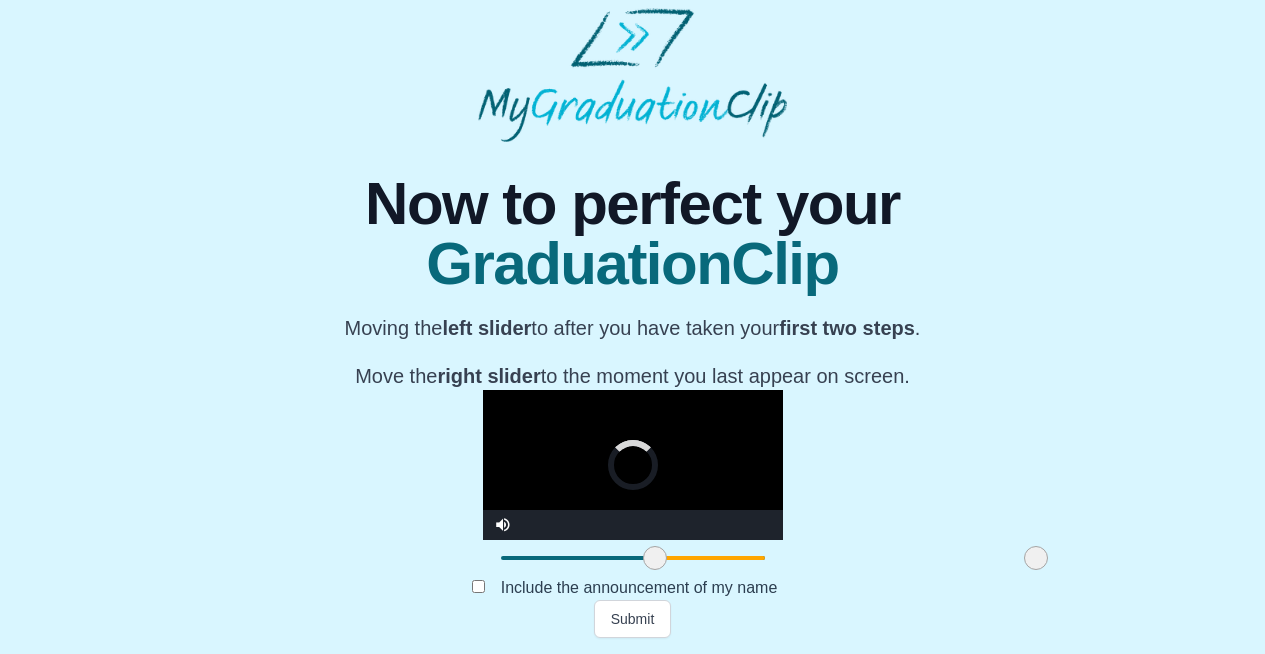 drag, startPoint x: 896, startPoint y: 561, endPoint x: 862, endPoint y: 563, distance: 34.058773 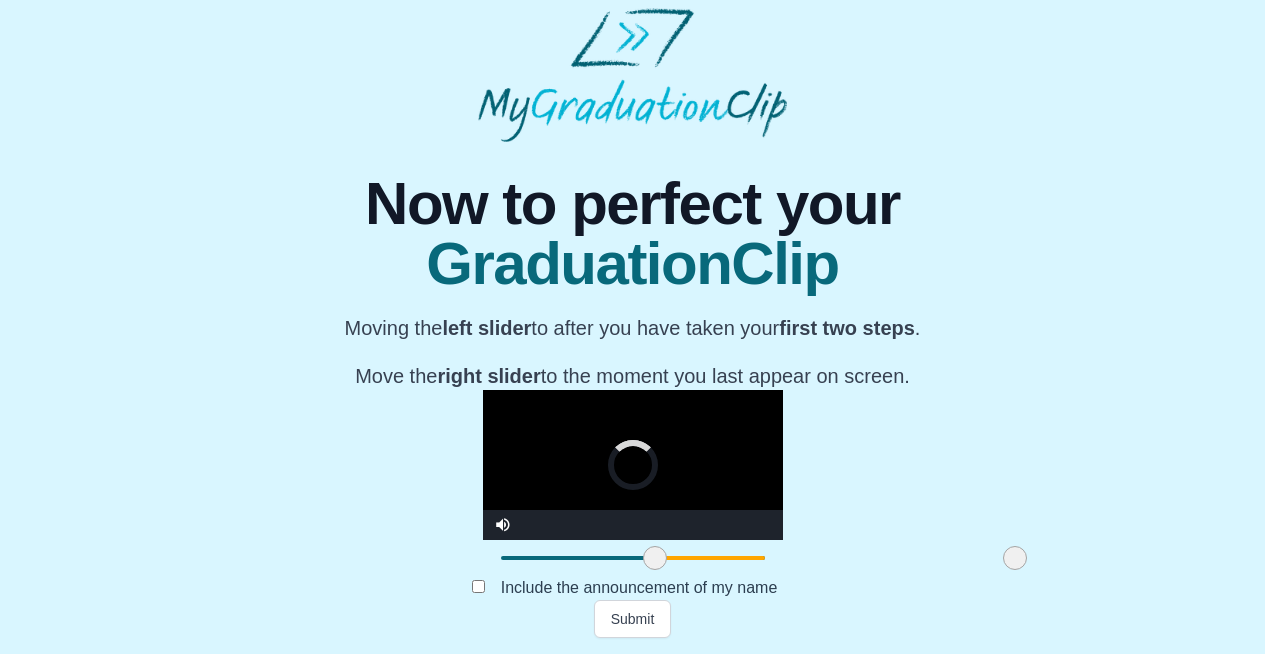 drag, startPoint x: 862, startPoint y: 554, endPoint x: 845, endPoint y: 558, distance: 17.464249 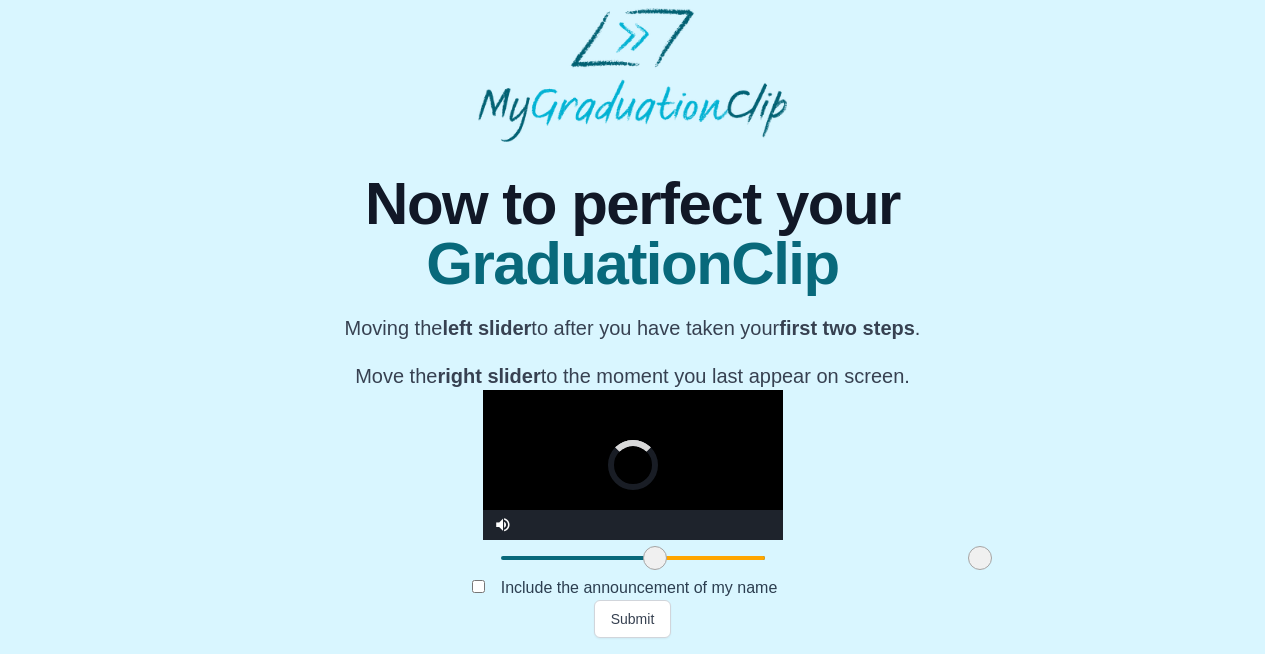 drag, startPoint x: 837, startPoint y: 558, endPoint x: 802, endPoint y: 562, distance: 35.22783 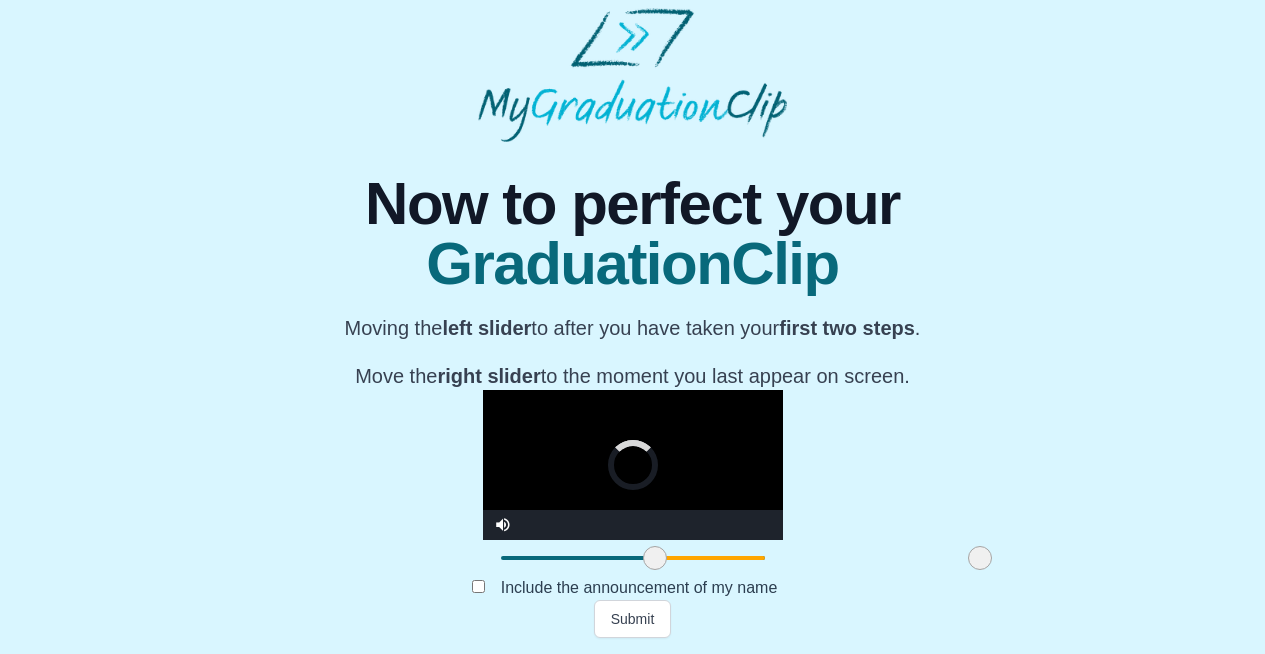 click at bounding box center [980, 558] 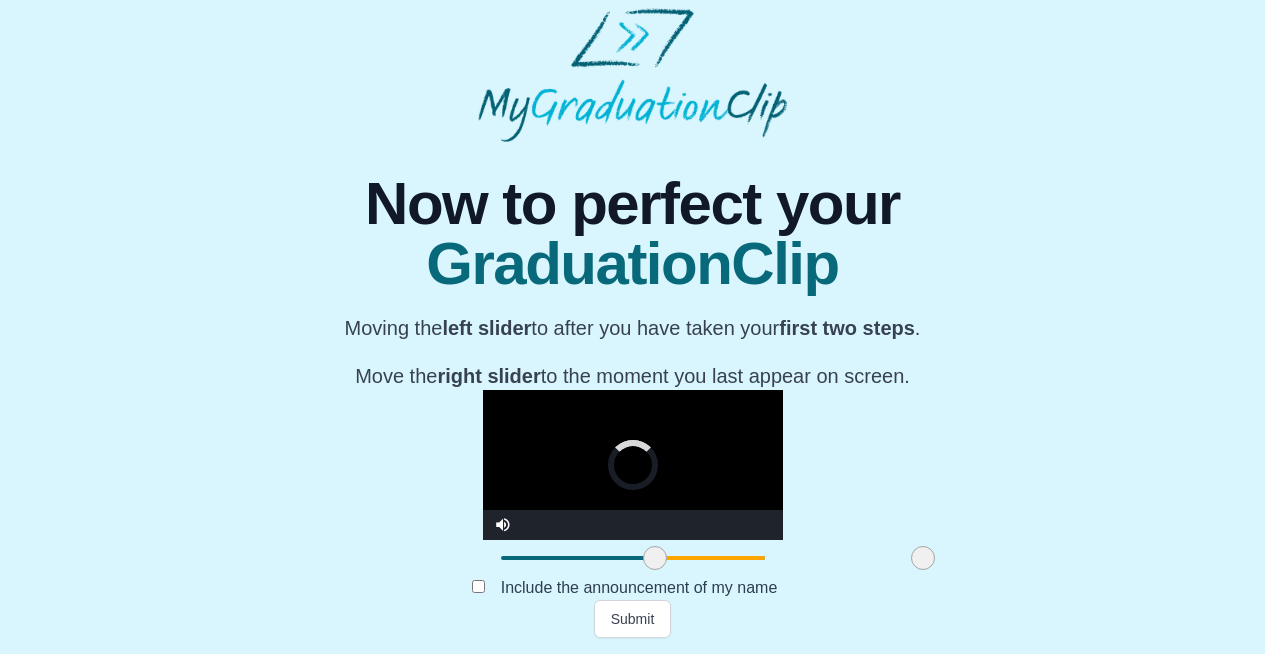 drag, startPoint x: 804, startPoint y: 555, endPoint x: 748, endPoint y: 559, distance: 56.142673 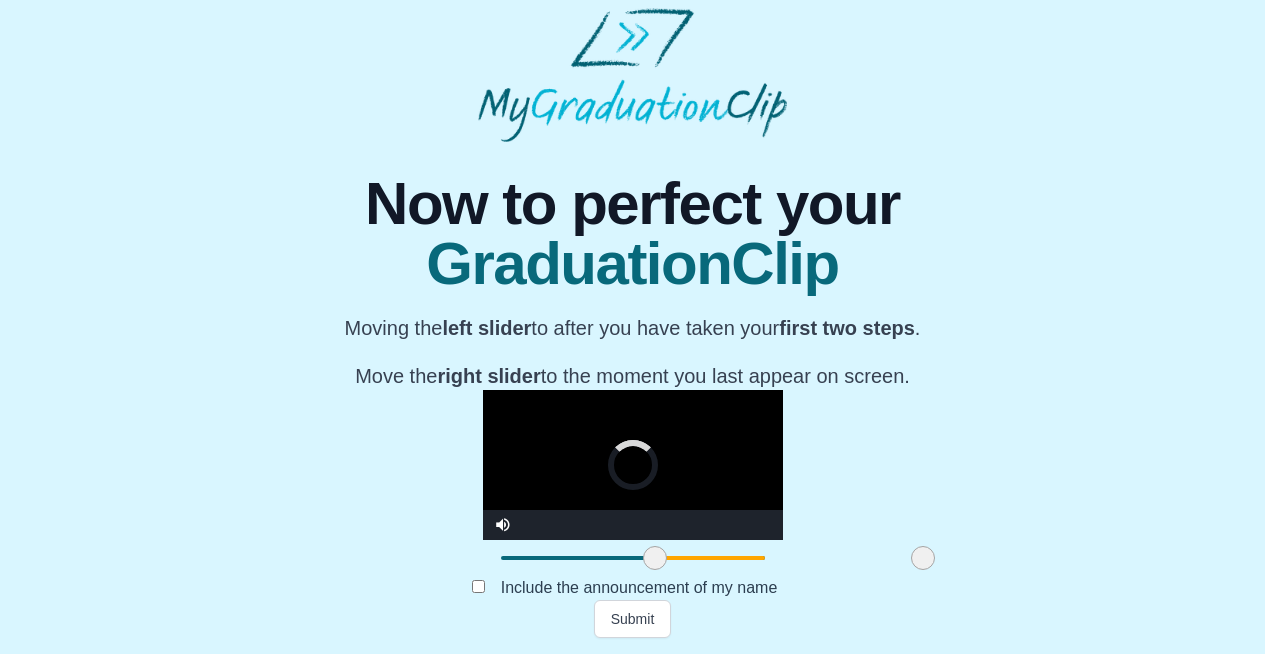 click at bounding box center [923, 558] 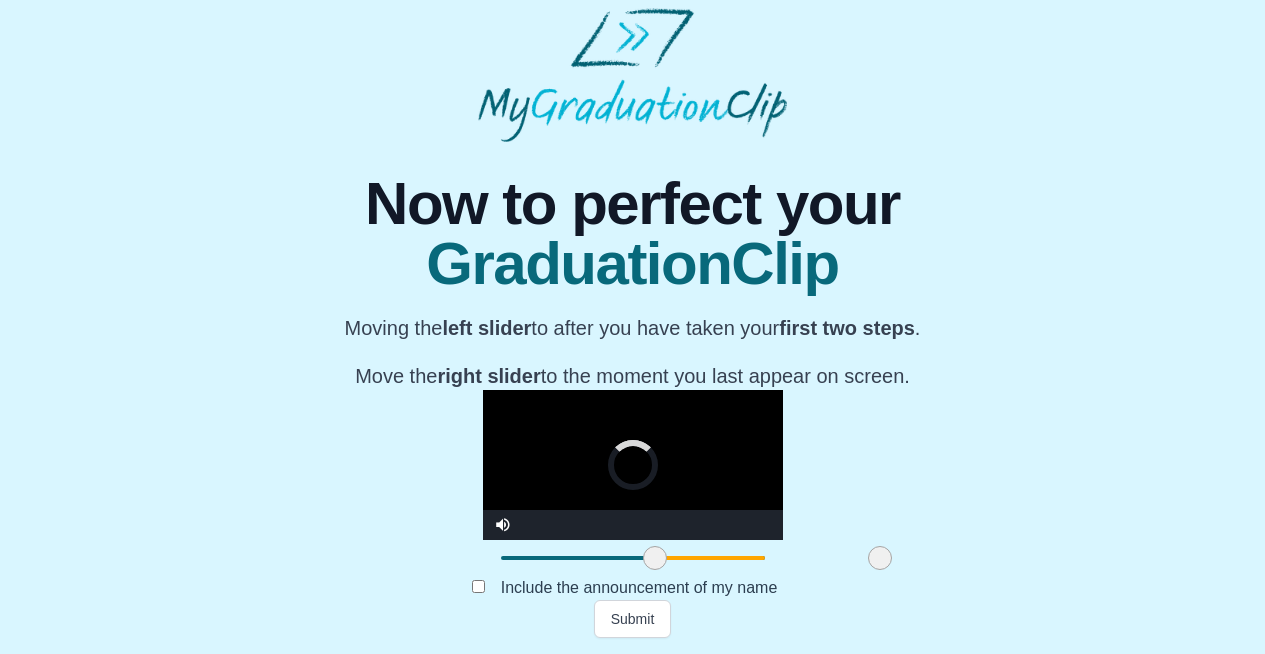 drag, startPoint x: 752, startPoint y: 553, endPoint x: 702, endPoint y: 562, distance: 50.803543 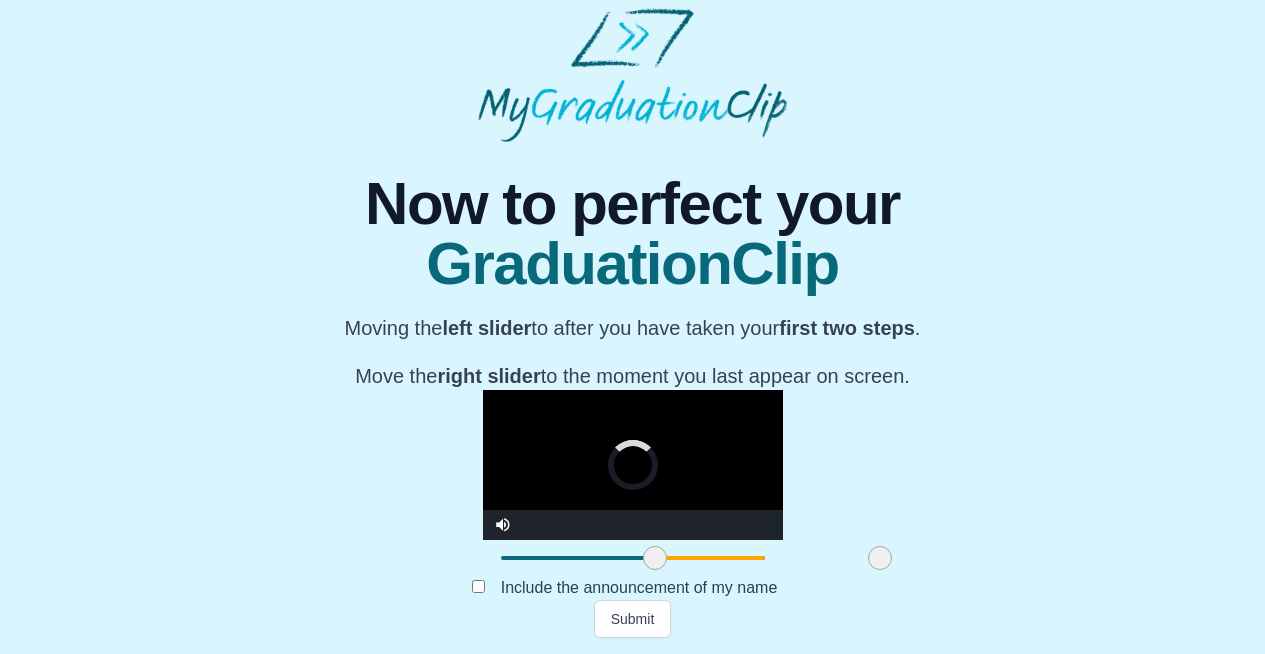 click at bounding box center [880, 558] 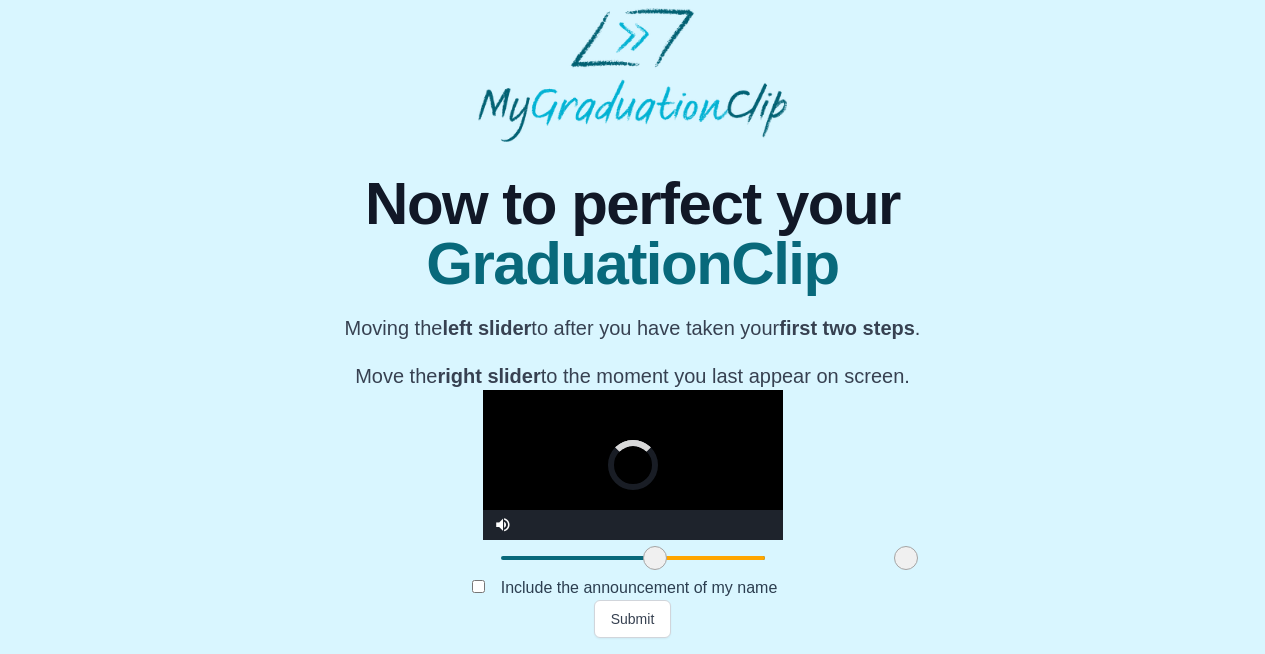 drag, startPoint x: 706, startPoint y: 556, endPoint x: 743, endPoint y: 550, distance: 37.48333 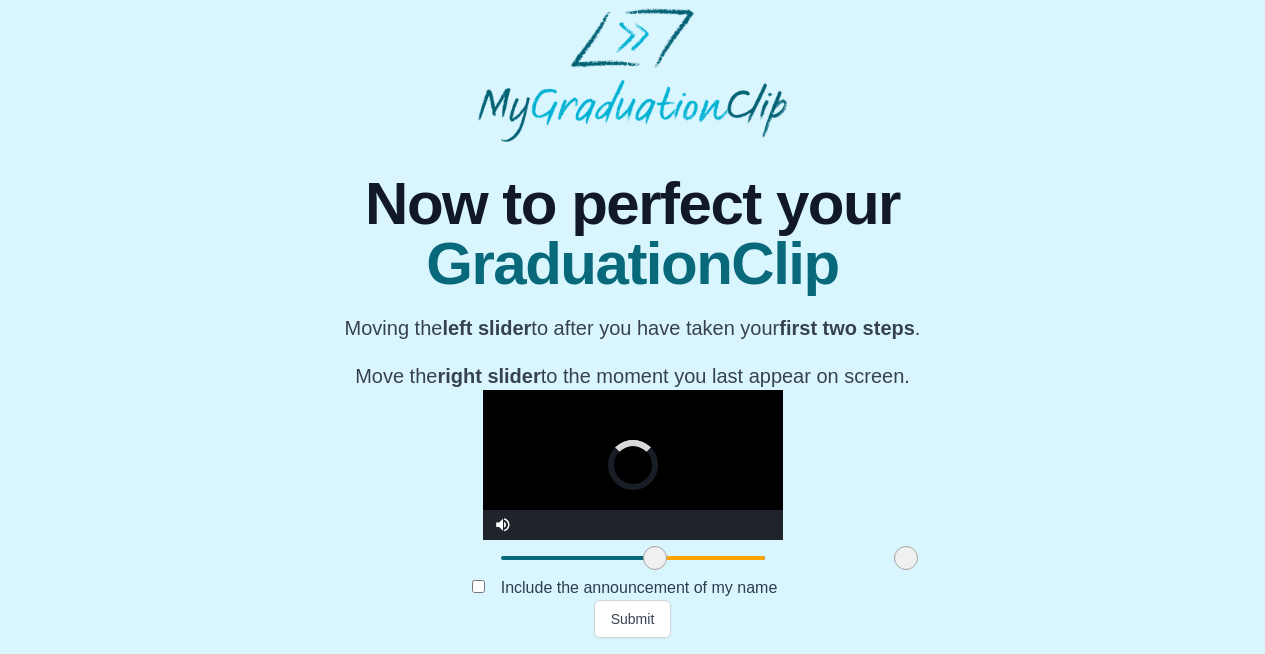 click at bounding box center [906, 558] 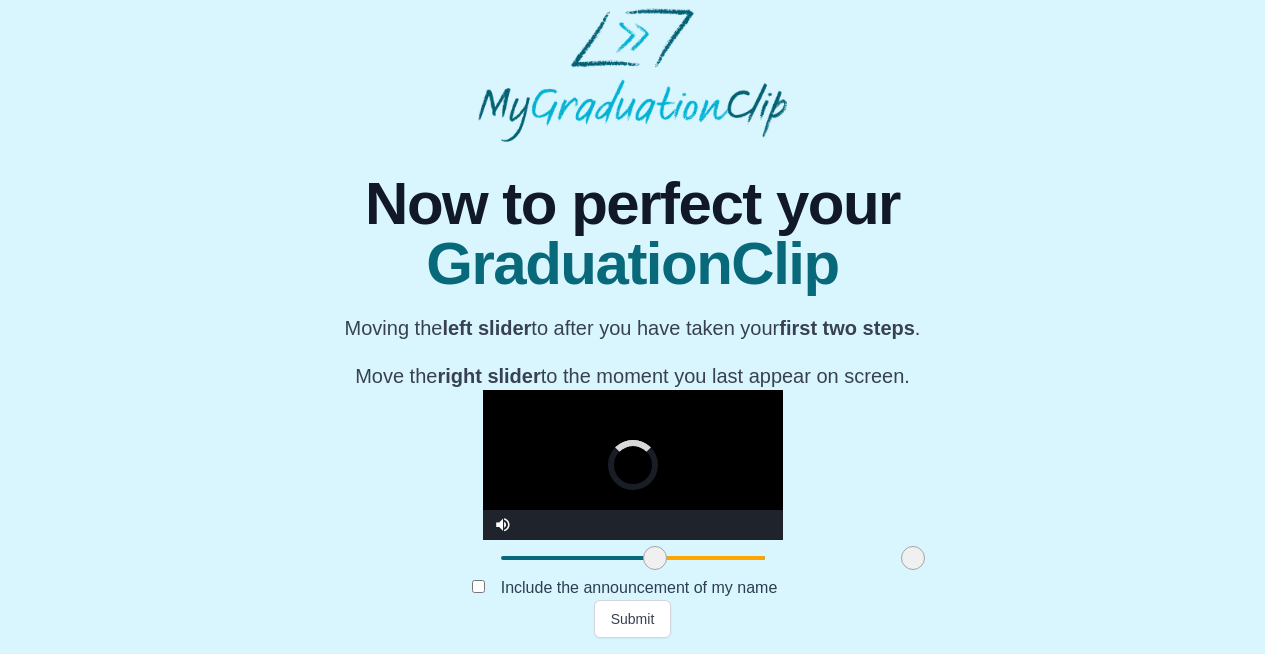 click at bounding box center [913, 558] 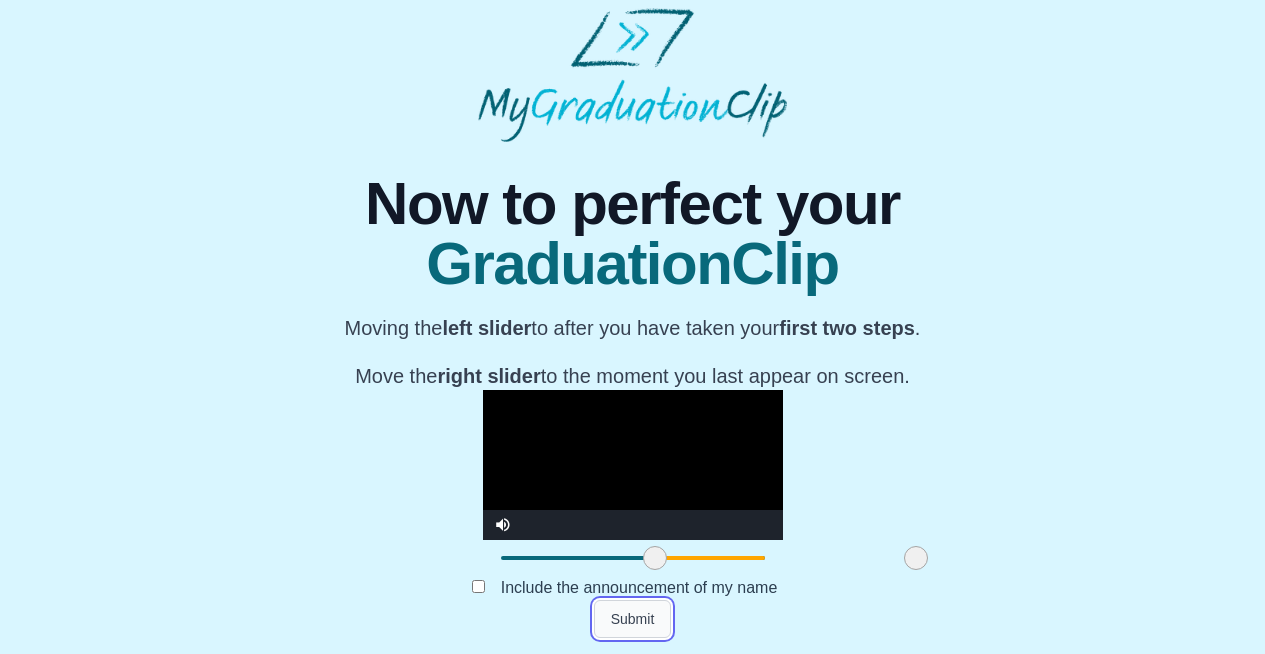 click on "Submit" at bounding box center [633, 619] 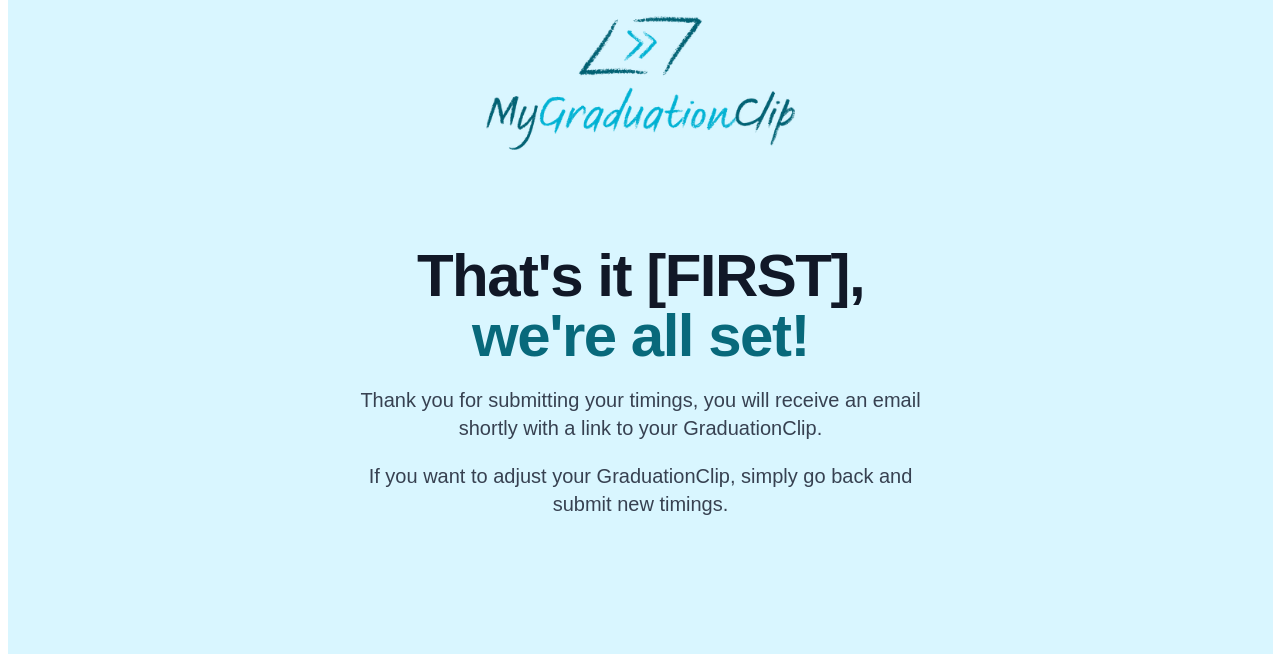 scroll, scrollTop: 0, scrollLeft: 0, axis: both 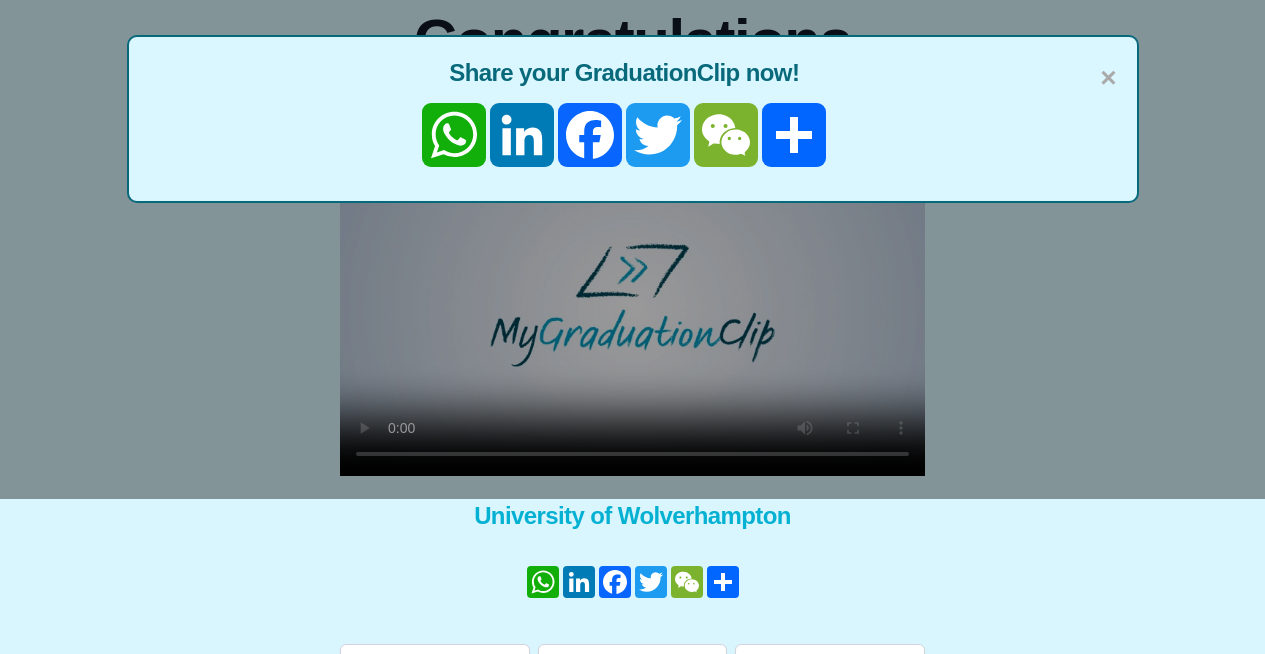 click on "× Share your GraduationClip now! WhatsApp LinkedIn Facebook Twitter WeChat Share" at bounding box center (632, 172) 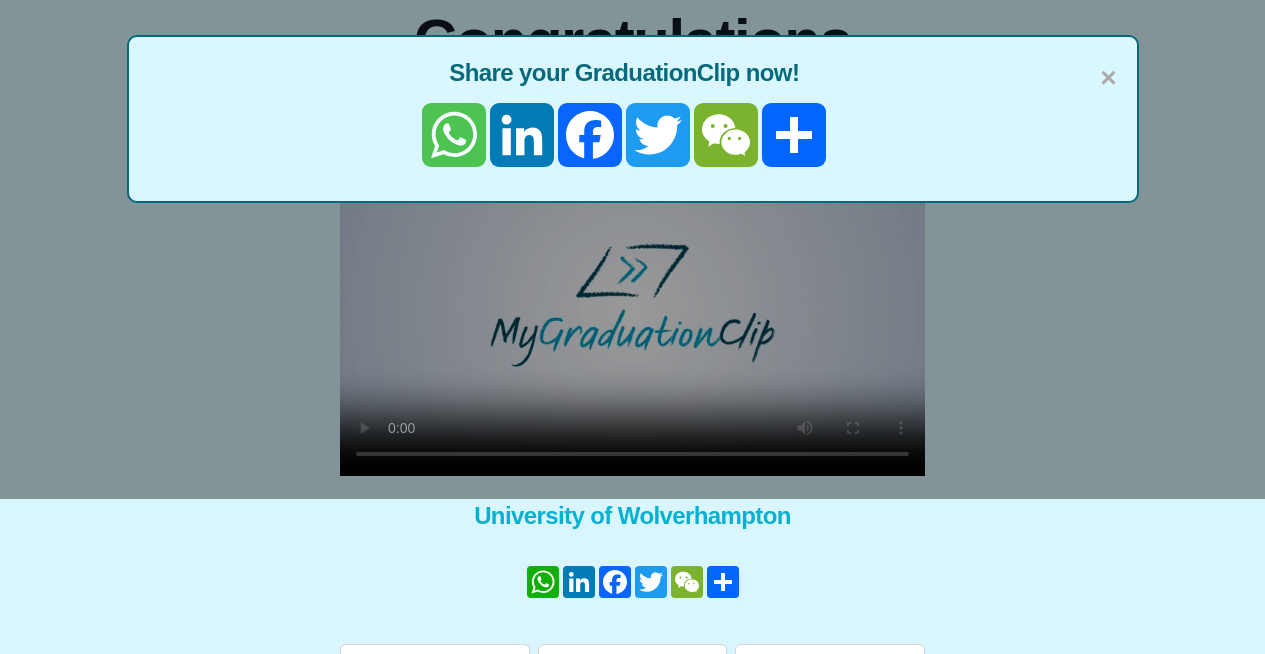click on "WhatsApp" at bounding box center [454, 135] 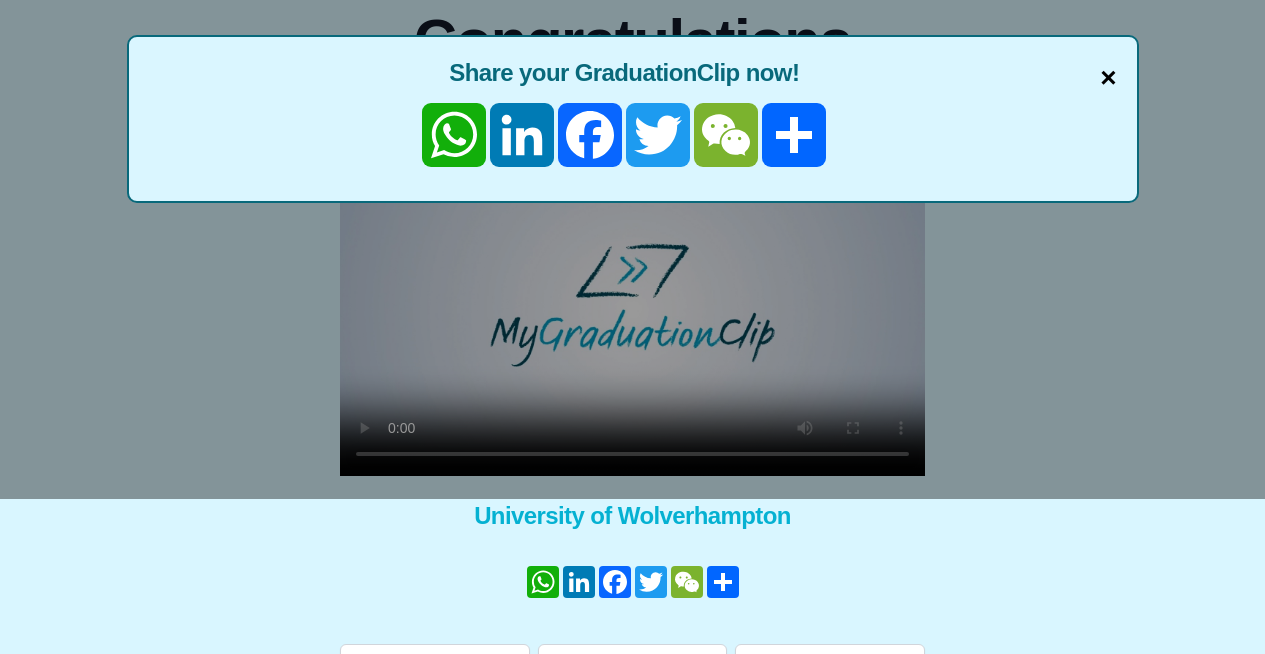 click on "×" at bounding box center (1108, 78) 